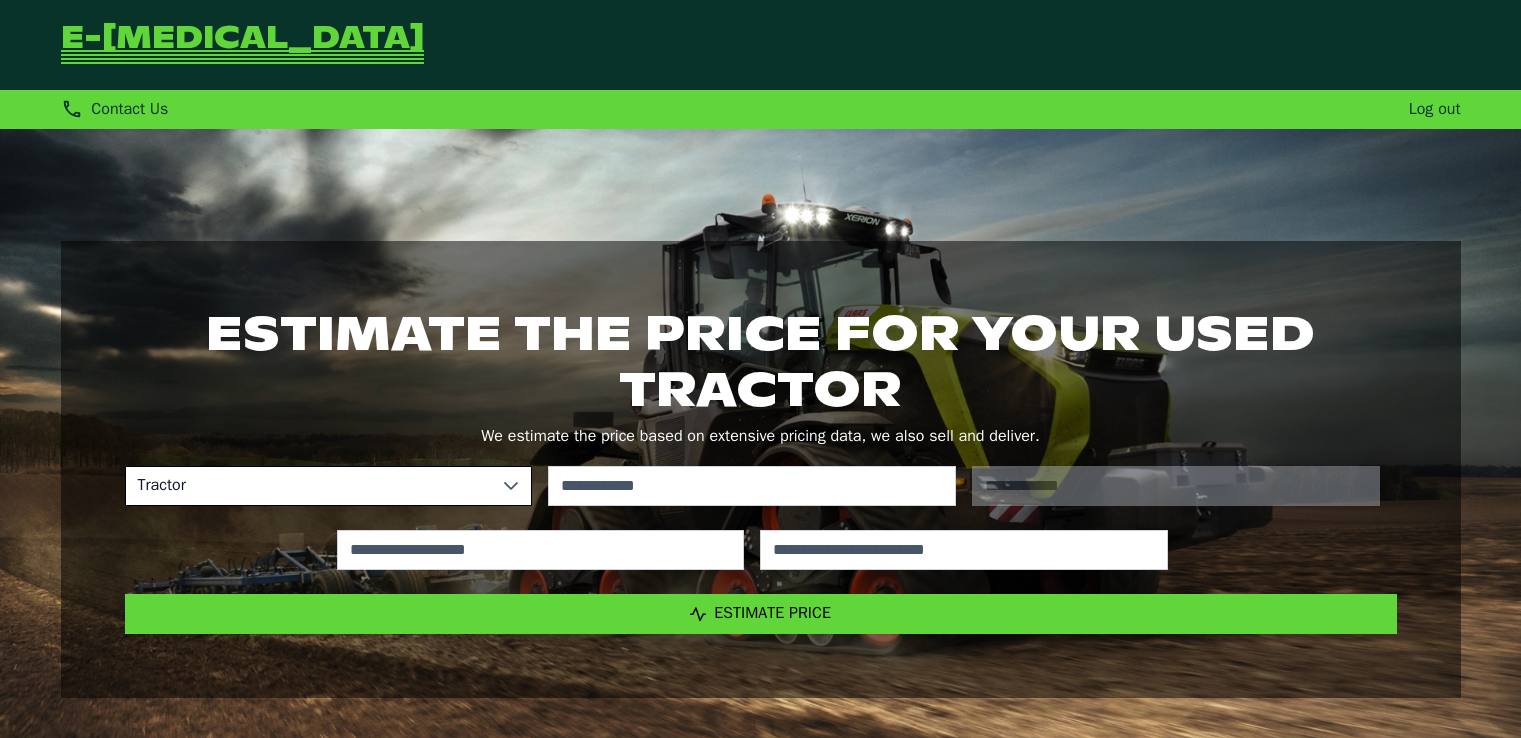 scroll, scrollTop: 0, scrollLeft: 0, axis: both 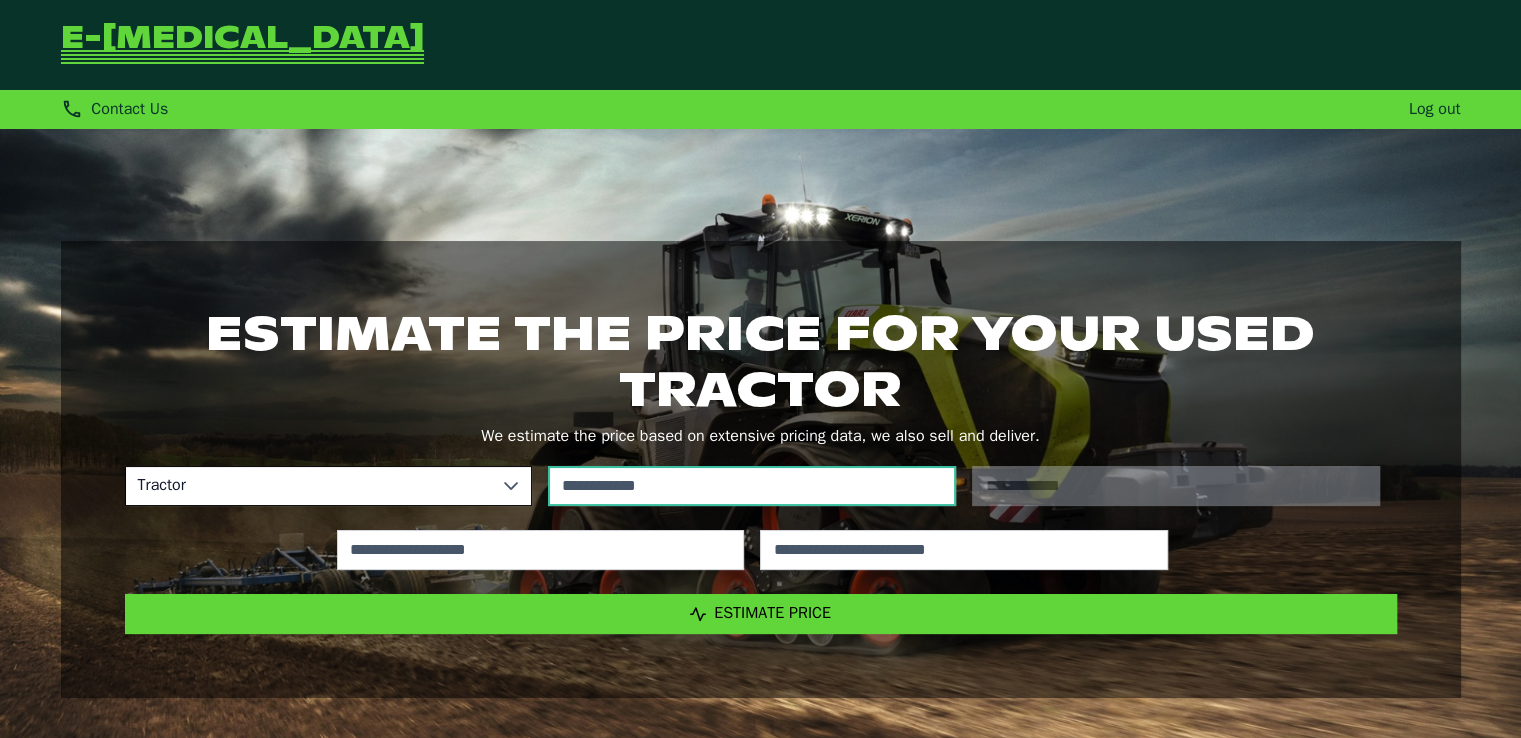 click at bounding box center [752, 486] 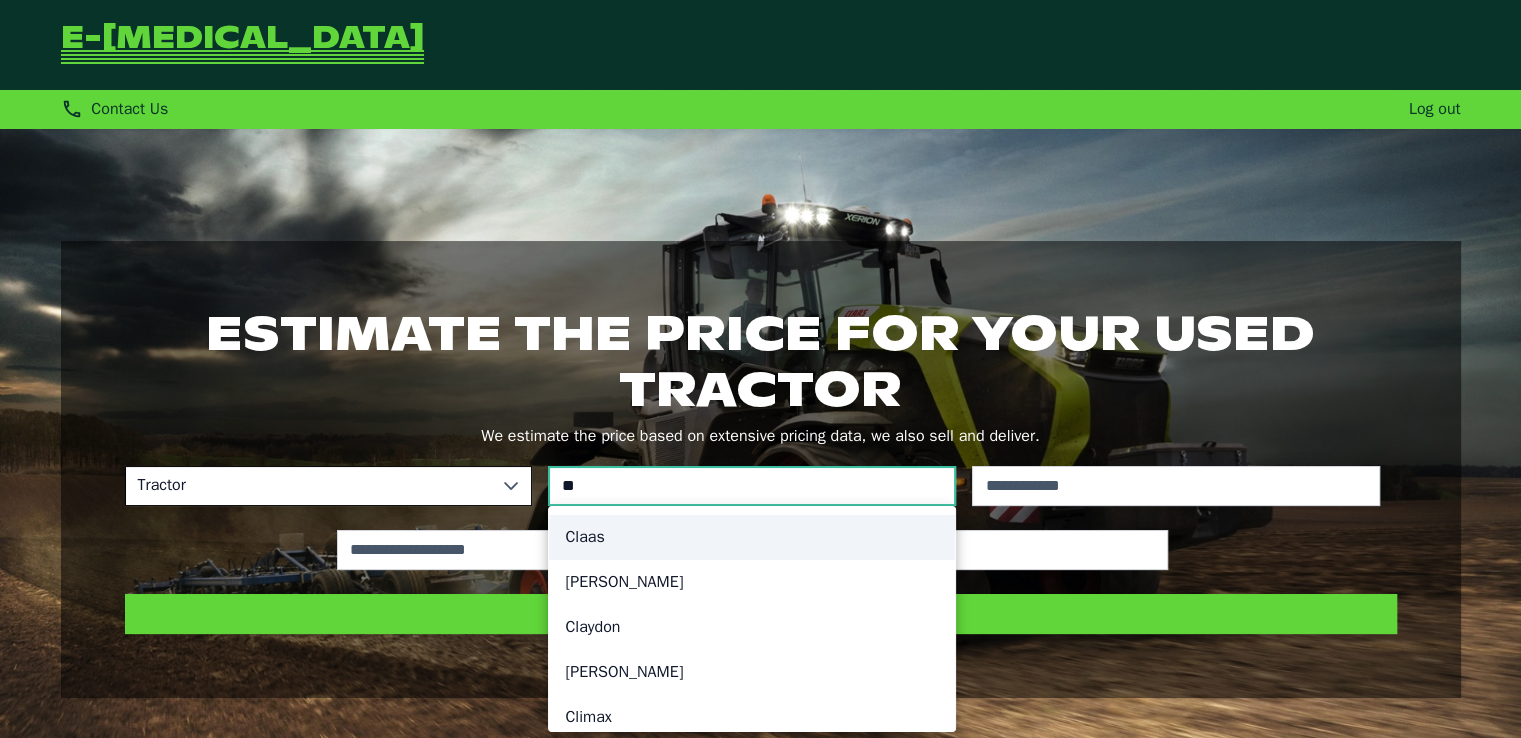 type on "**" 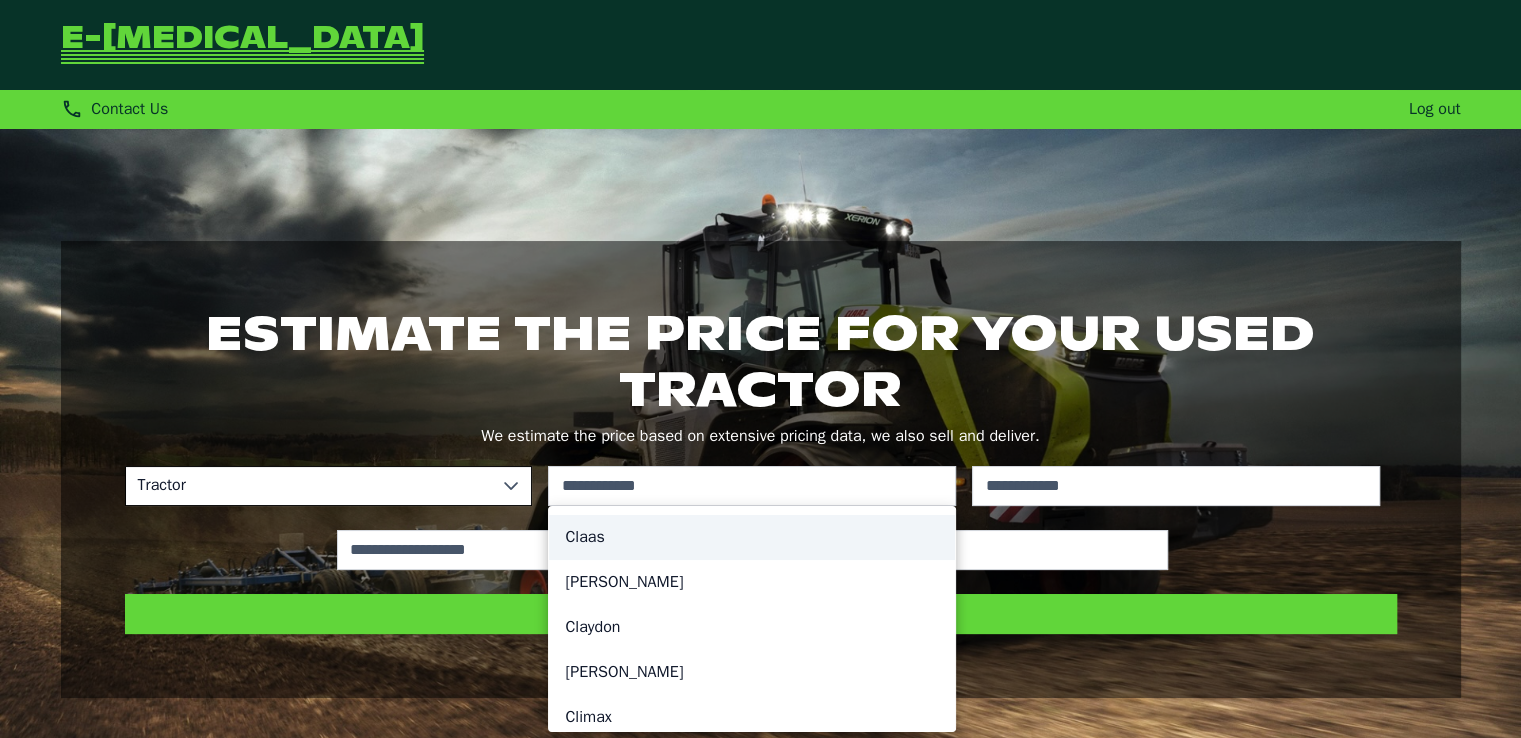 click on "Claas" 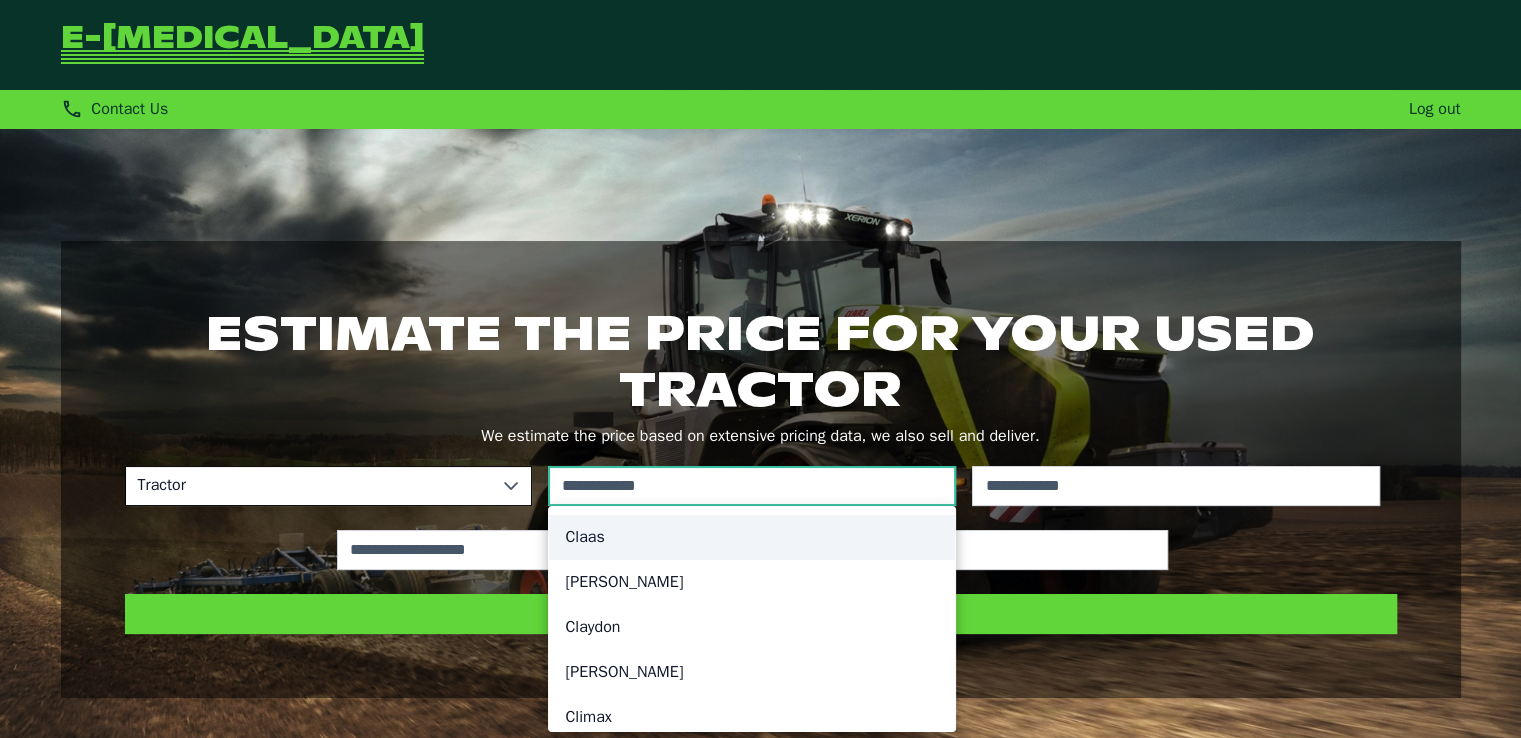 type on "*****" 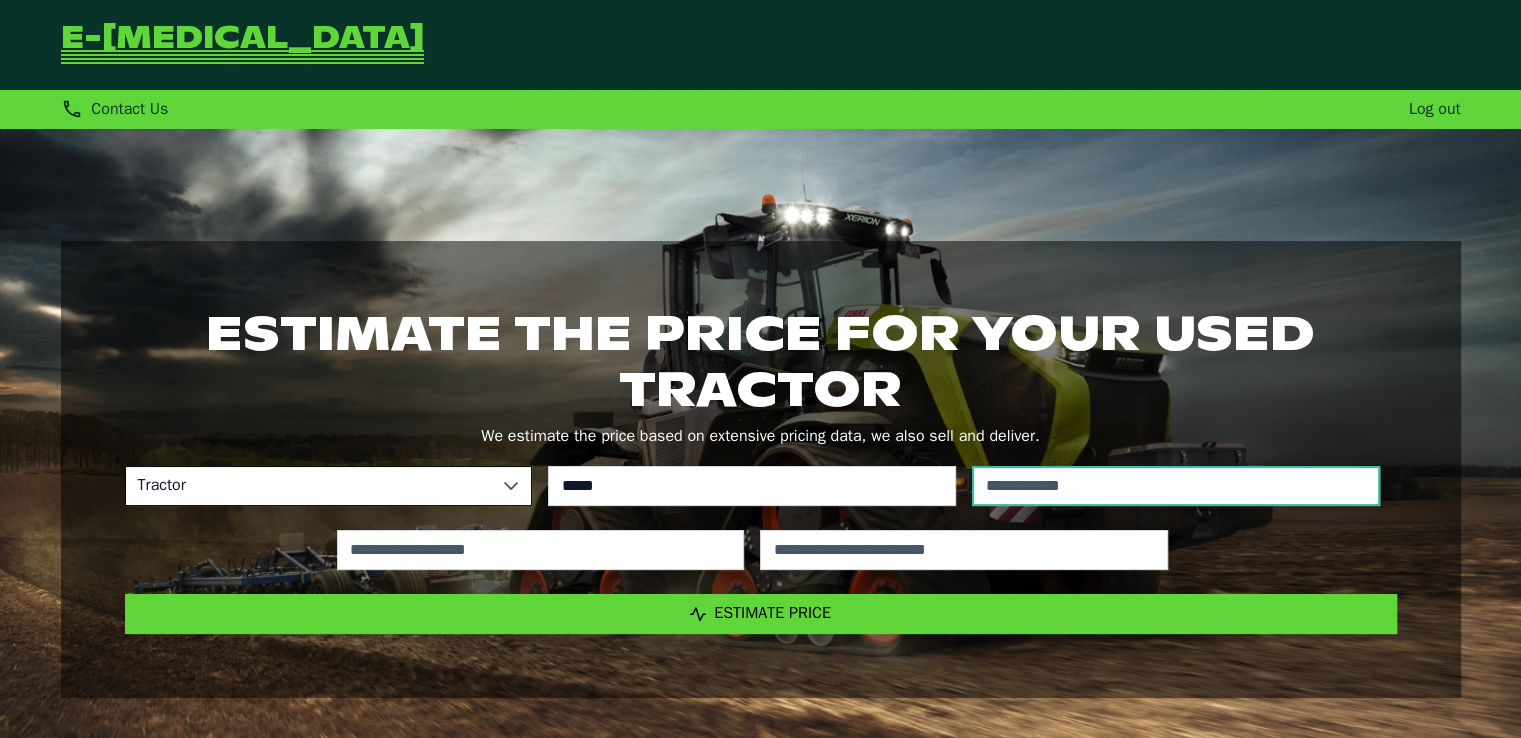 click at bounding box center (1176, 486) 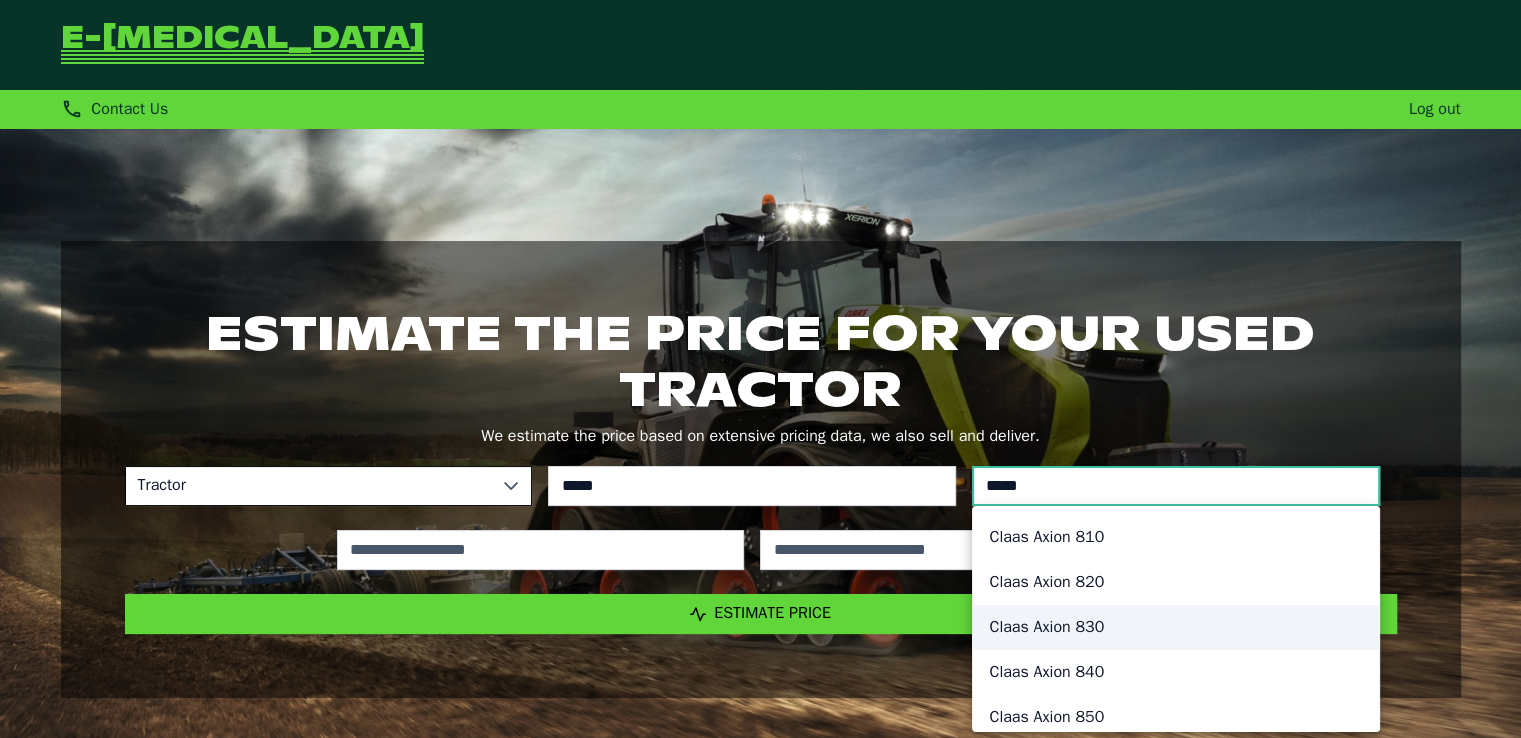 type on "*****" 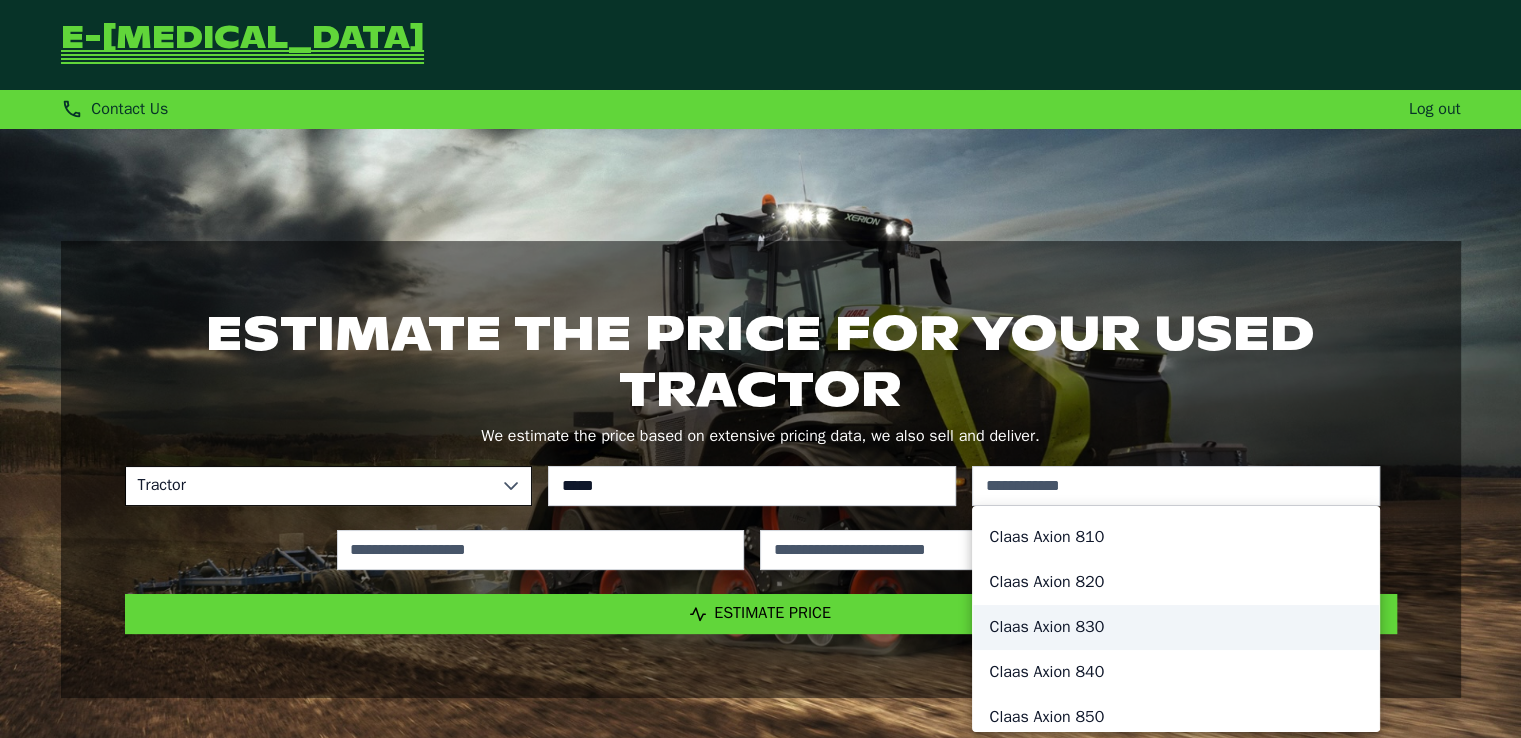 click on "Claas Axion 830" 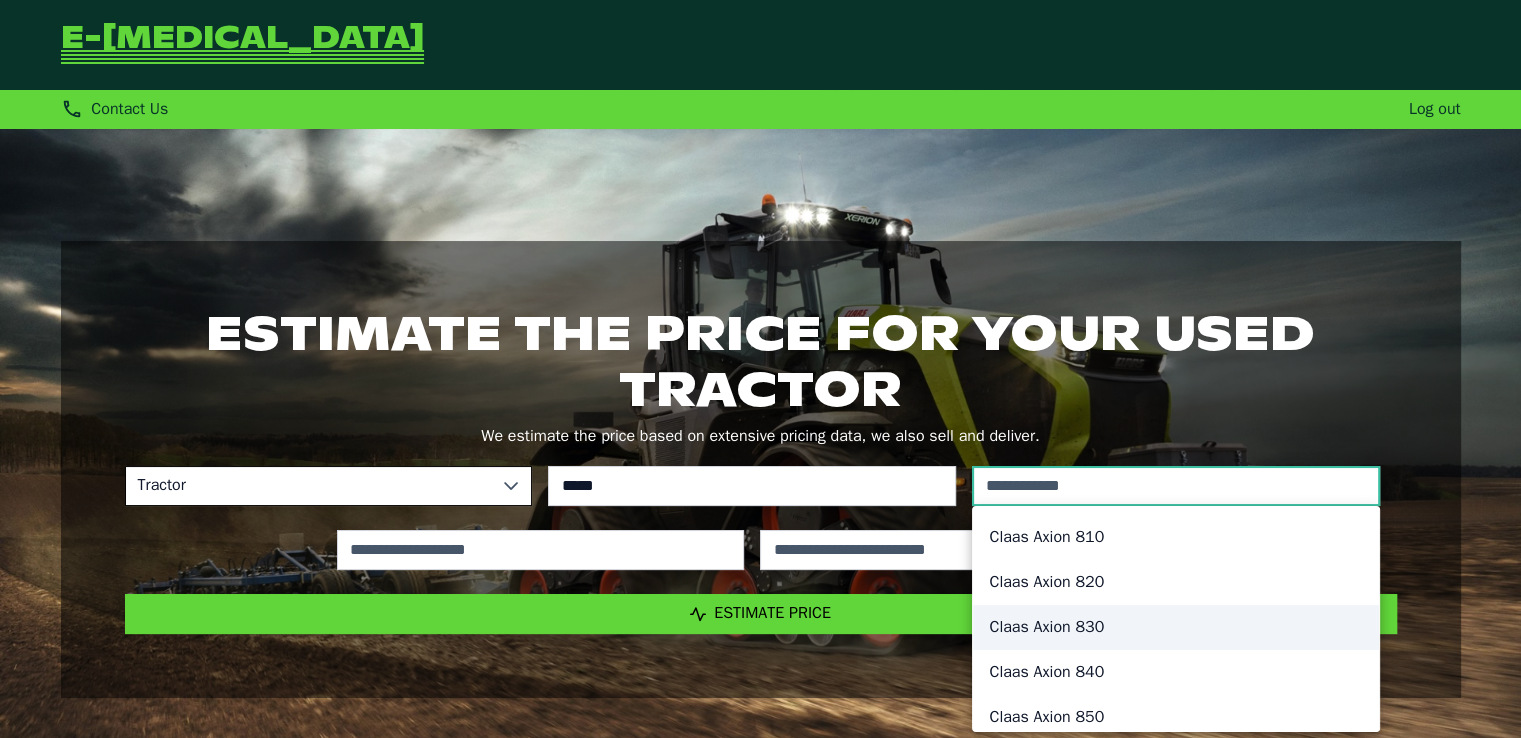 type on "*********" 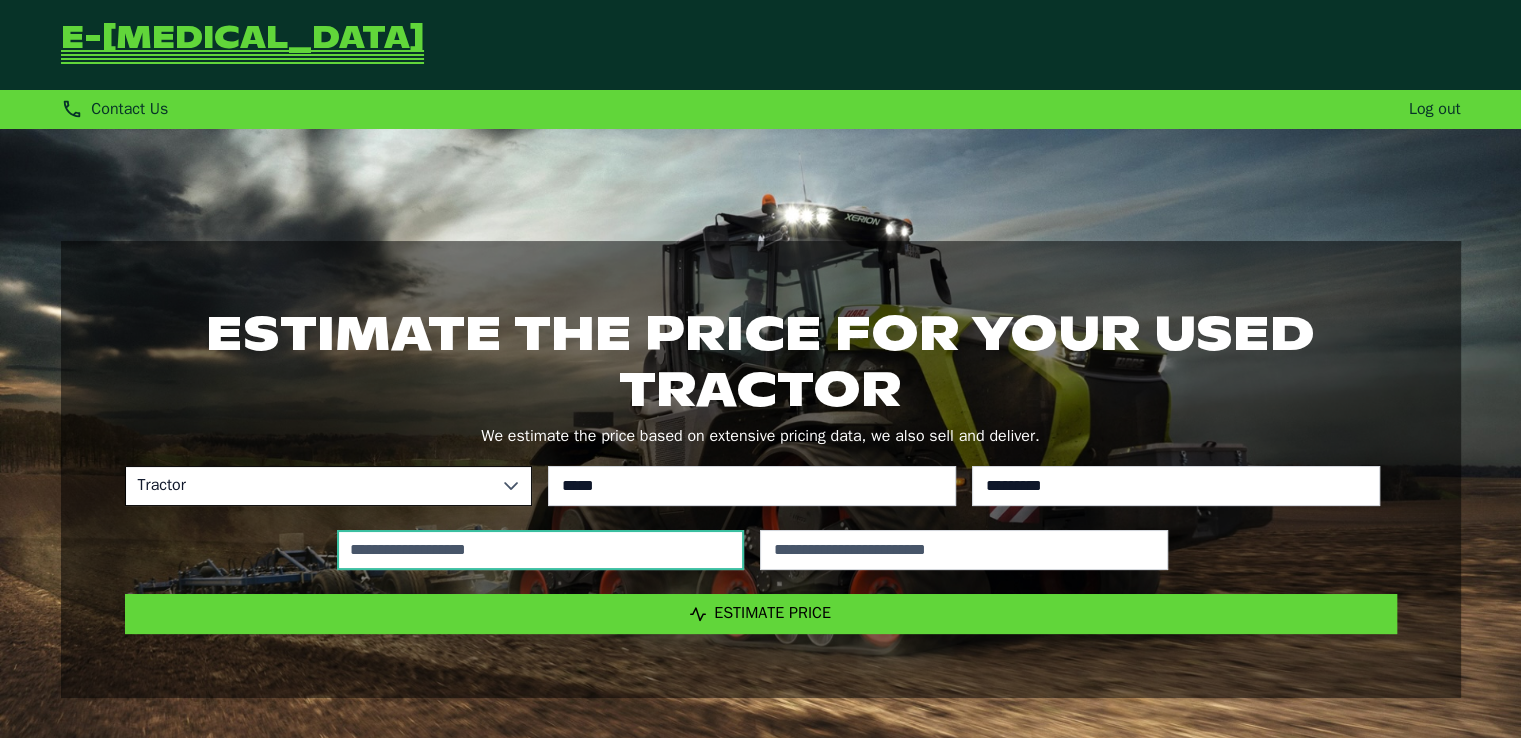 click at bounding box center [541, 550] 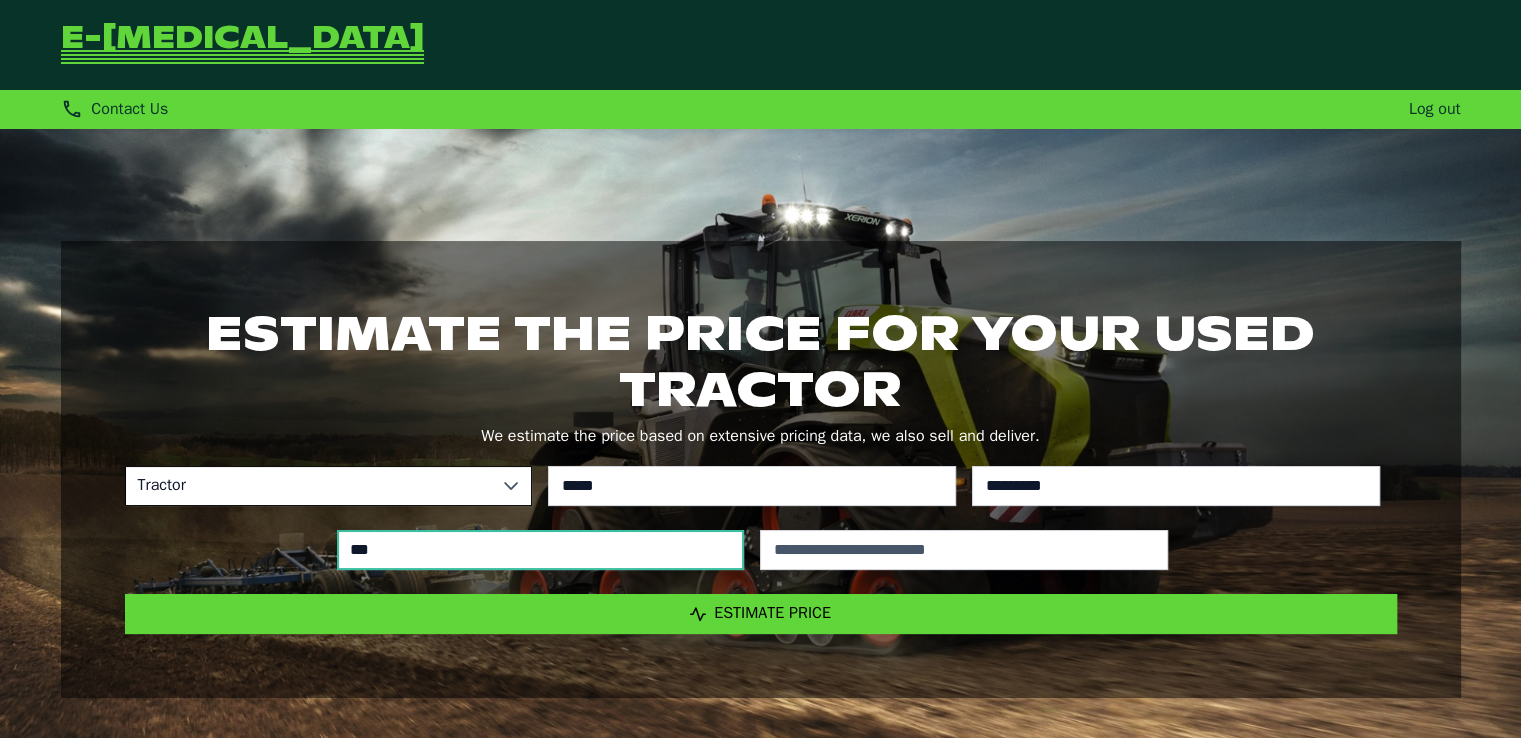 type on "*****" 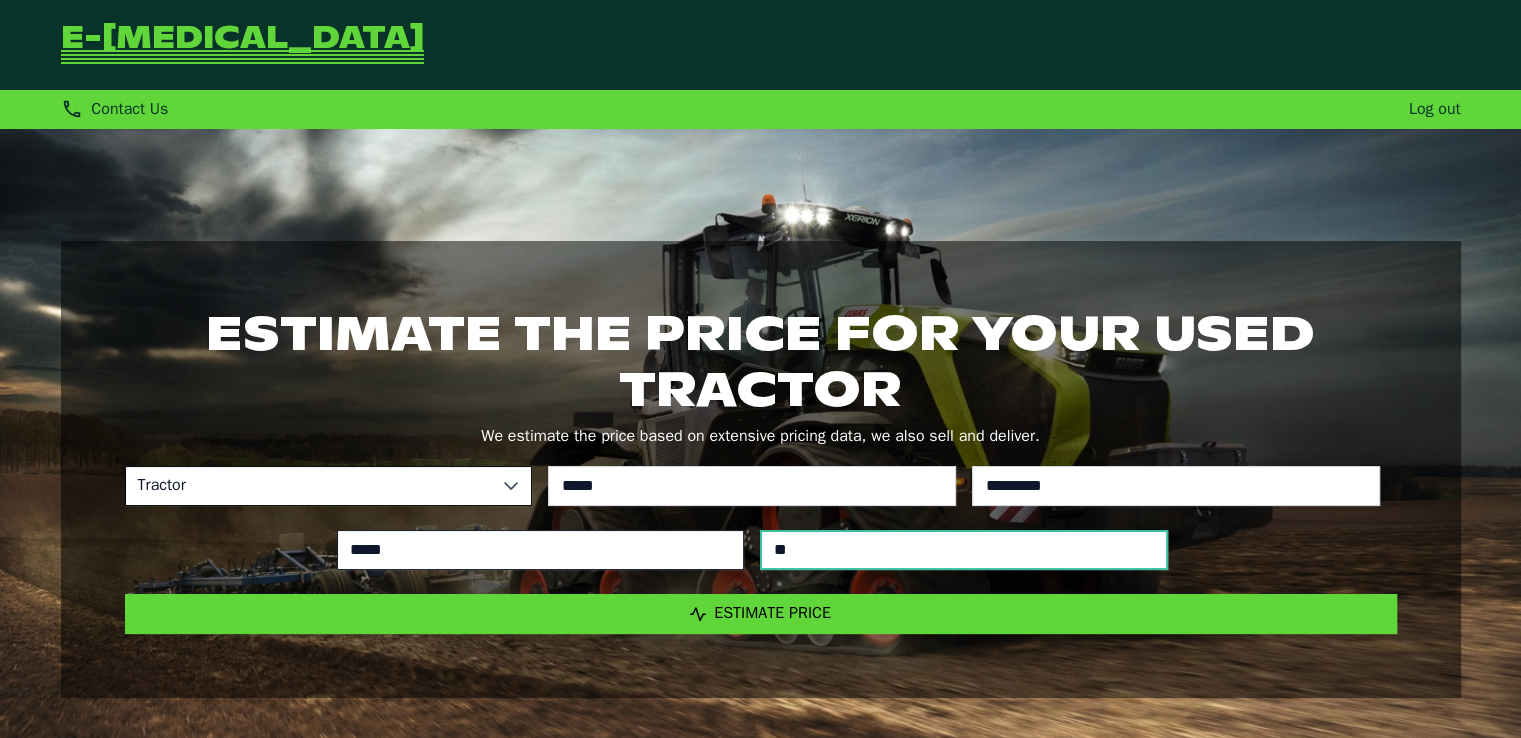 type on "*" 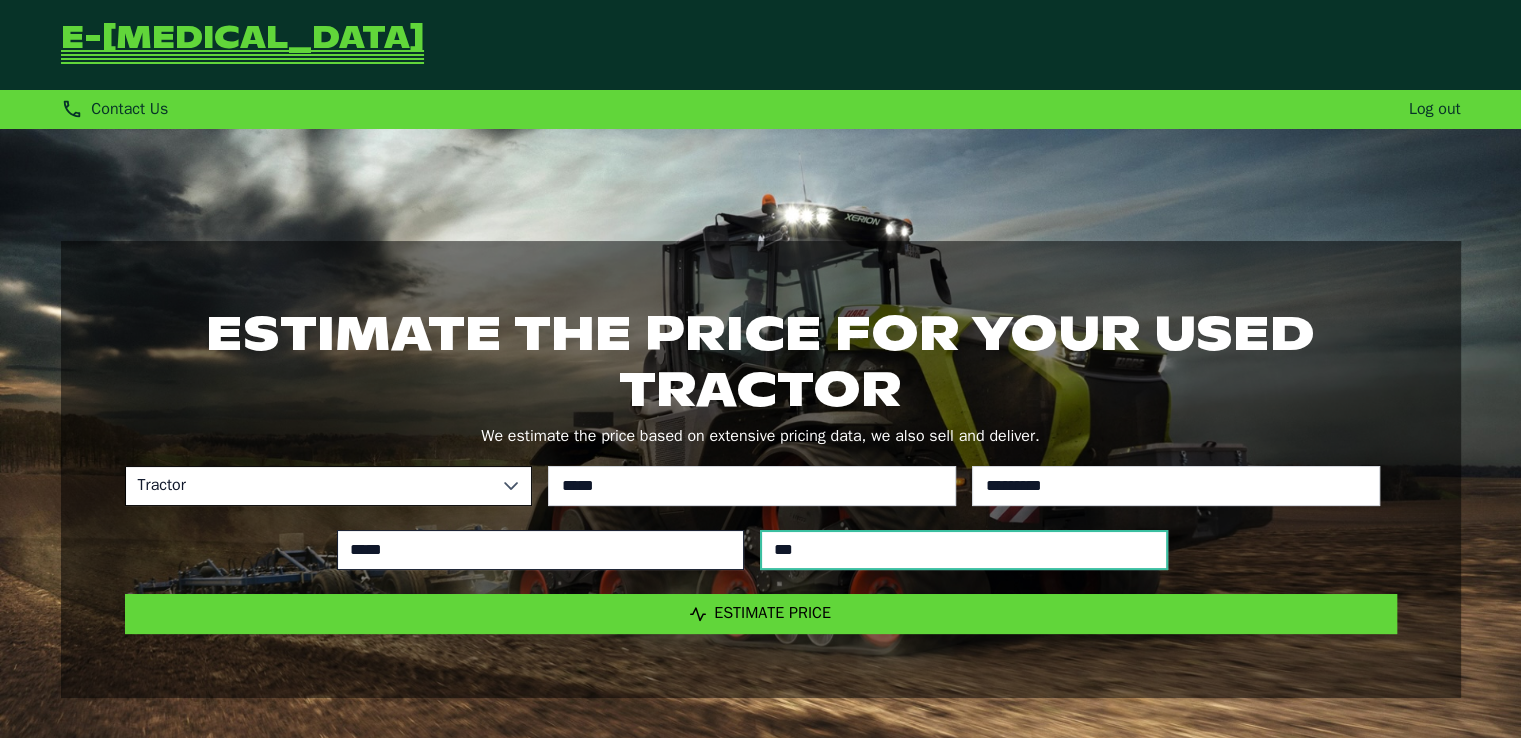 type on "****" 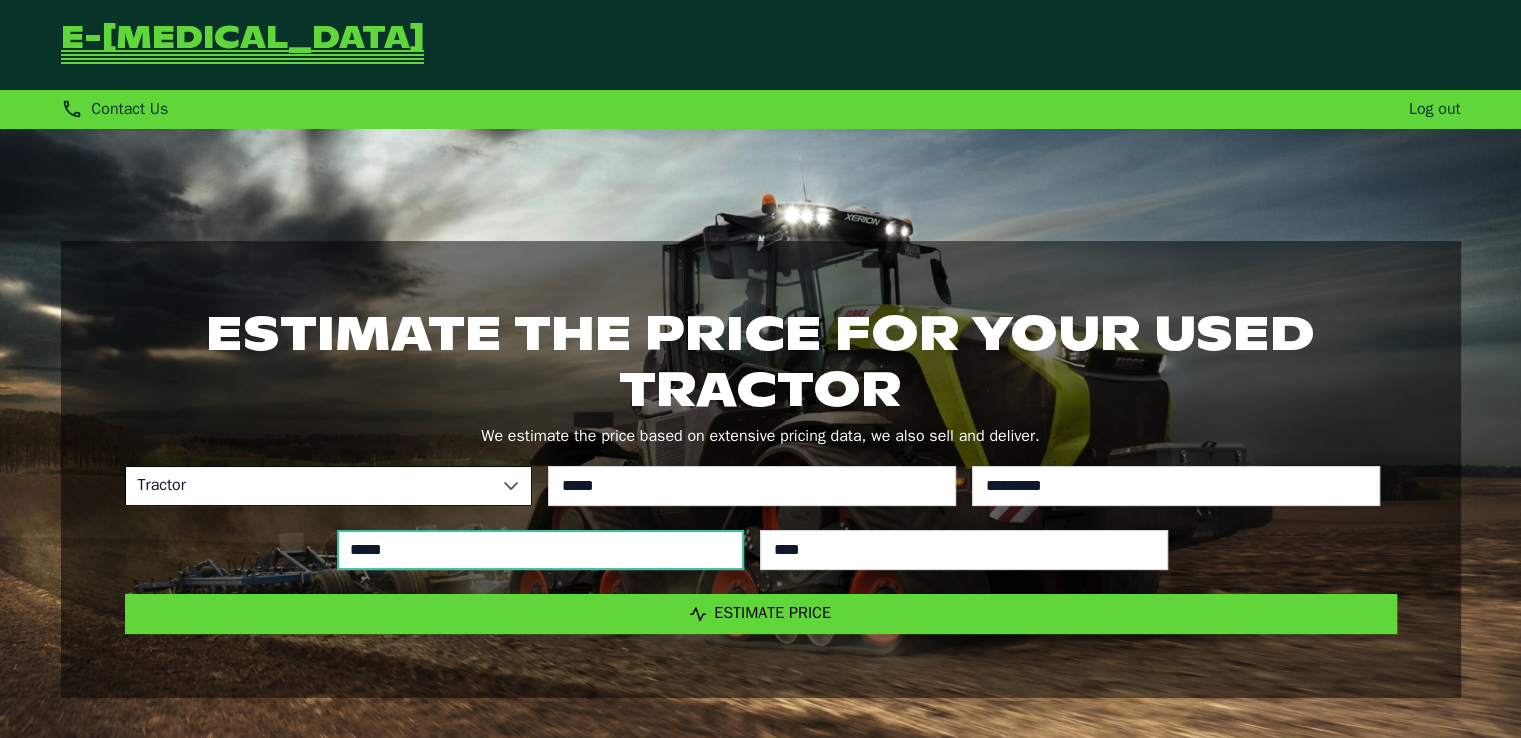 drag, startPoint x: 420, startPoint y: 537, endPoint x: 268, endPoint y: 531, distance: 152.11838 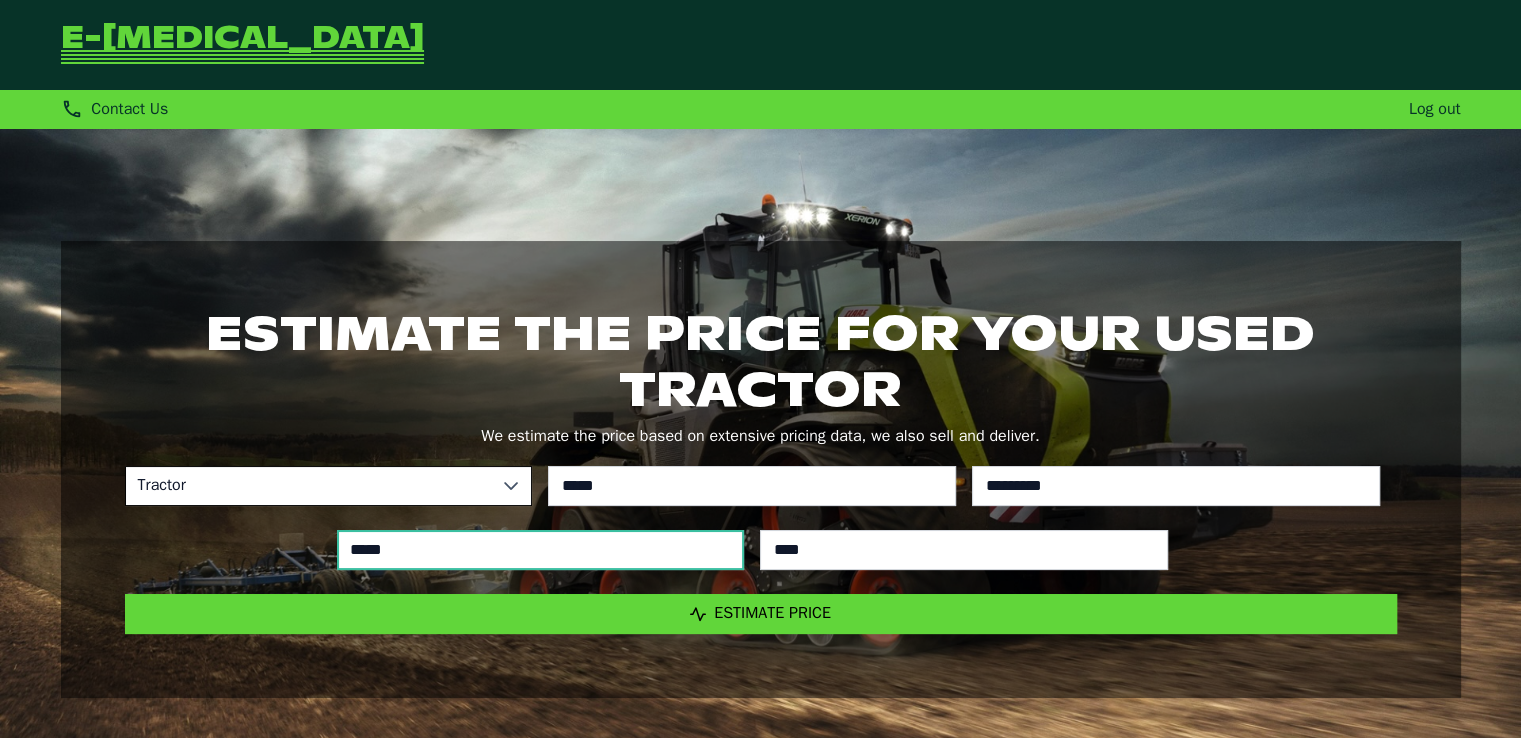type on "******" 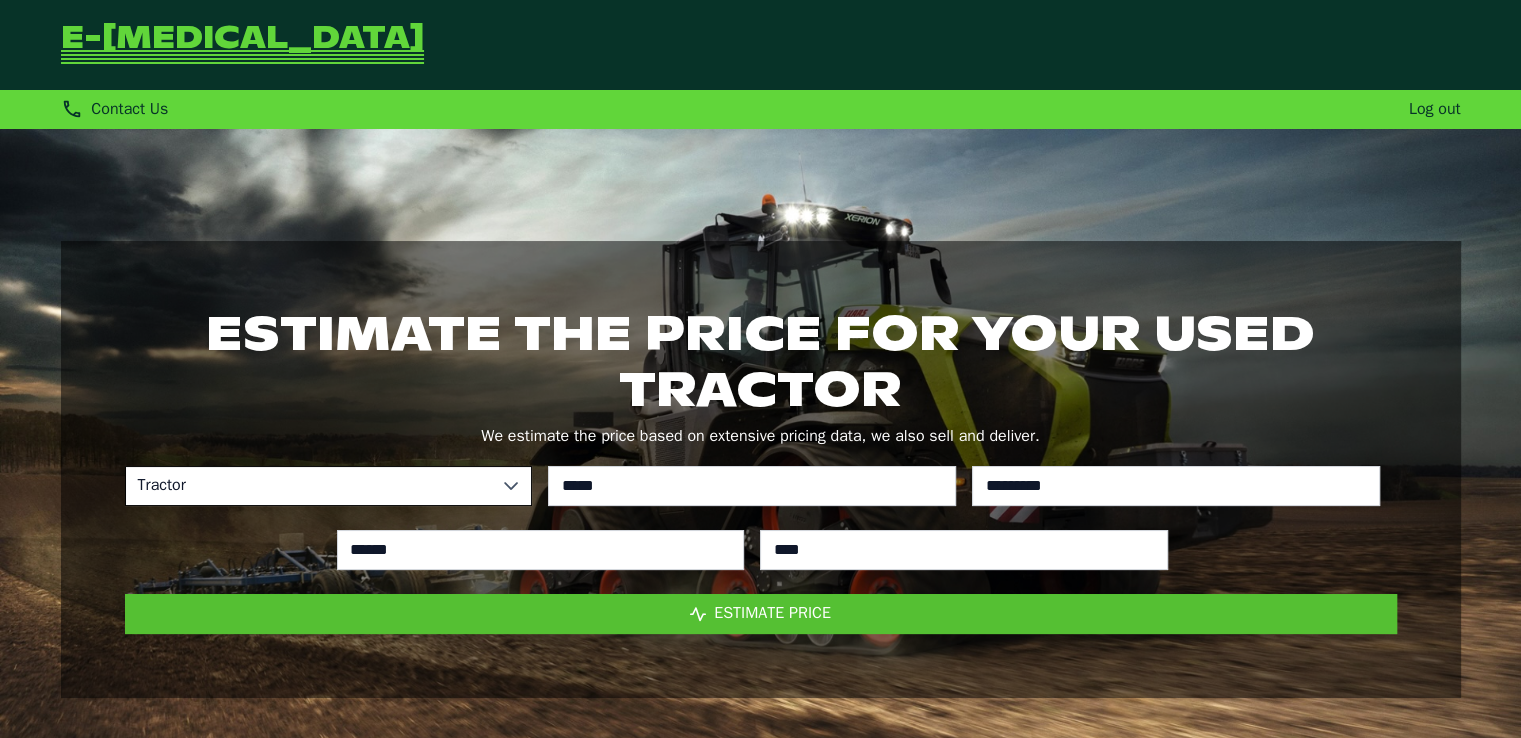 click on "Estimate Price" at bounding box center [761, 614] 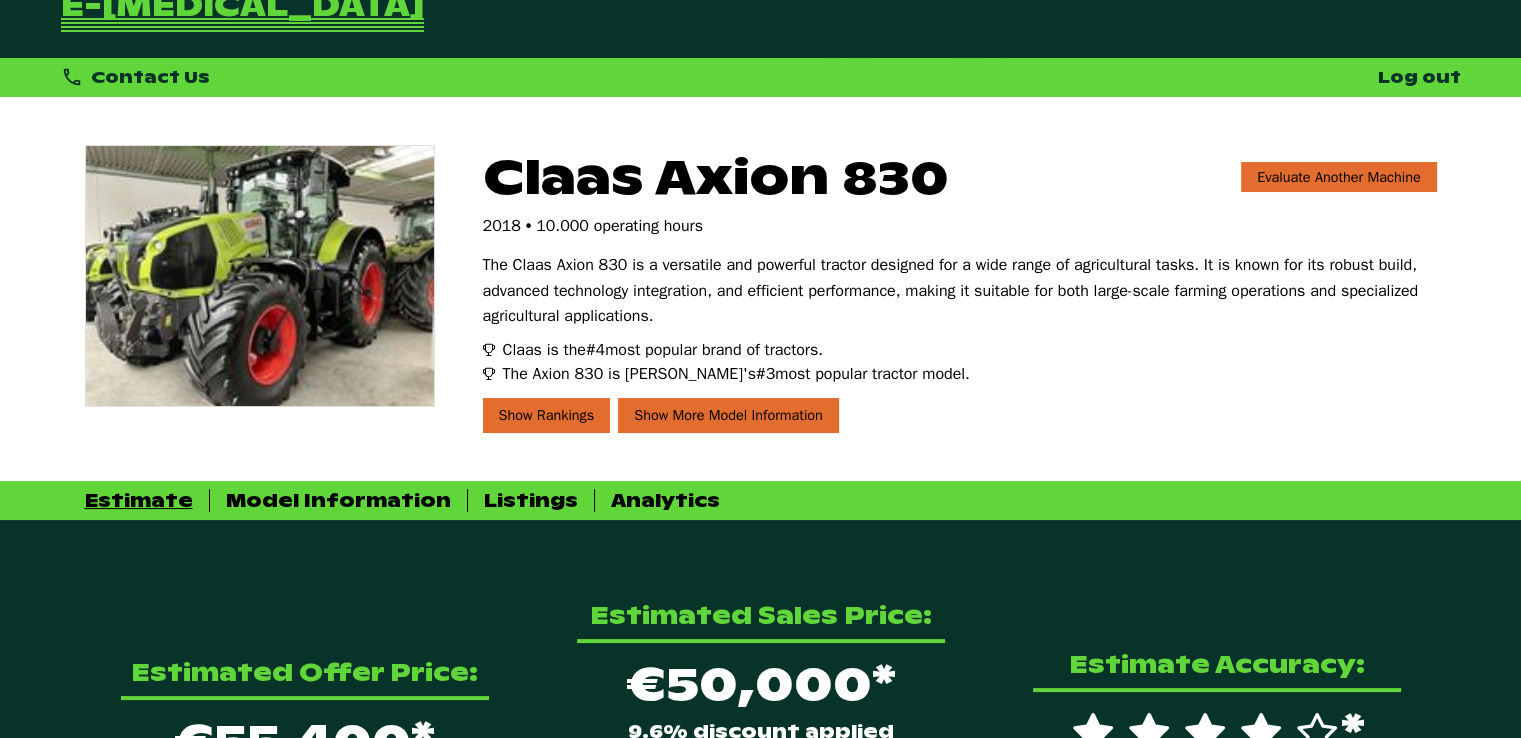 scroll, scrollTop: 0, scrollLeft: 0, axis: both 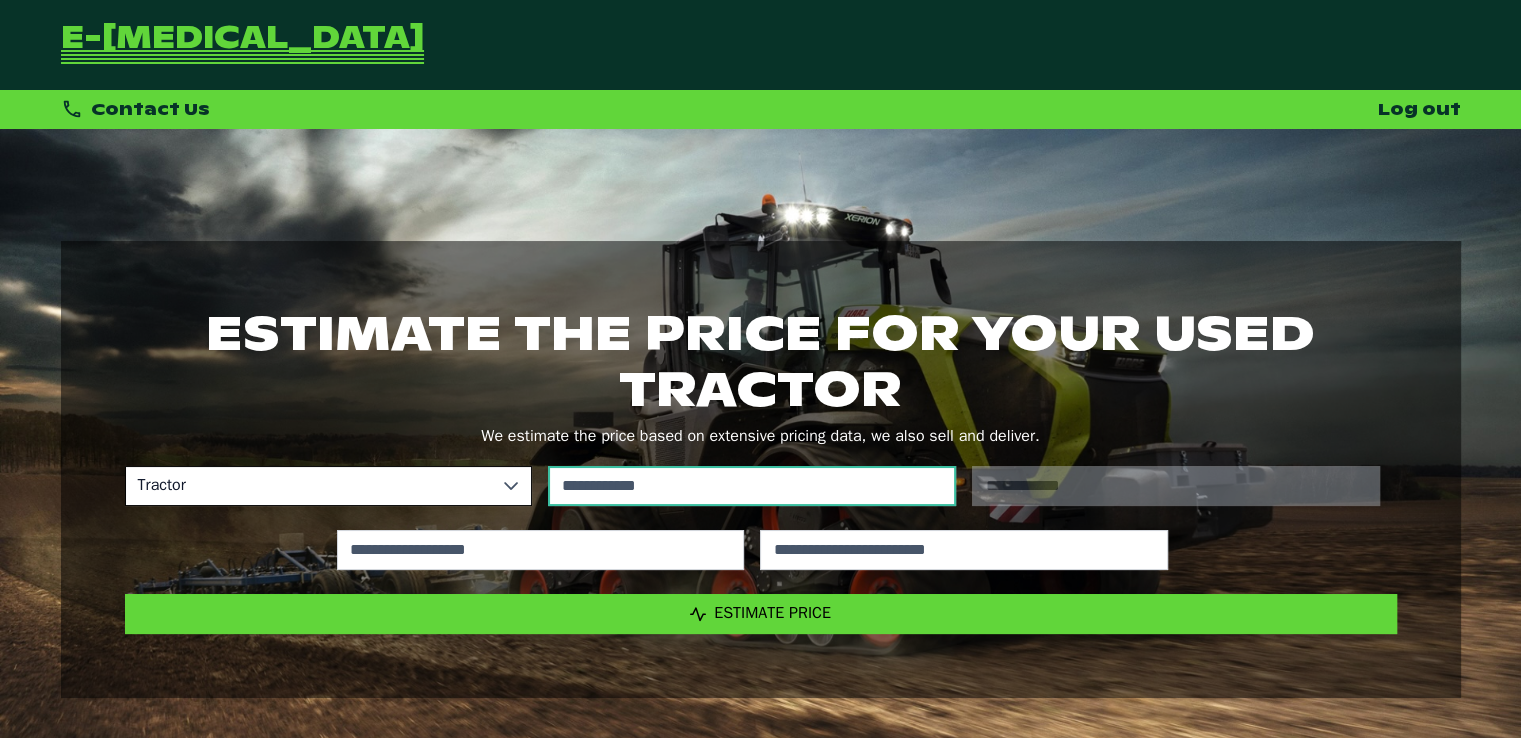 click at bounding box center [752, 486] 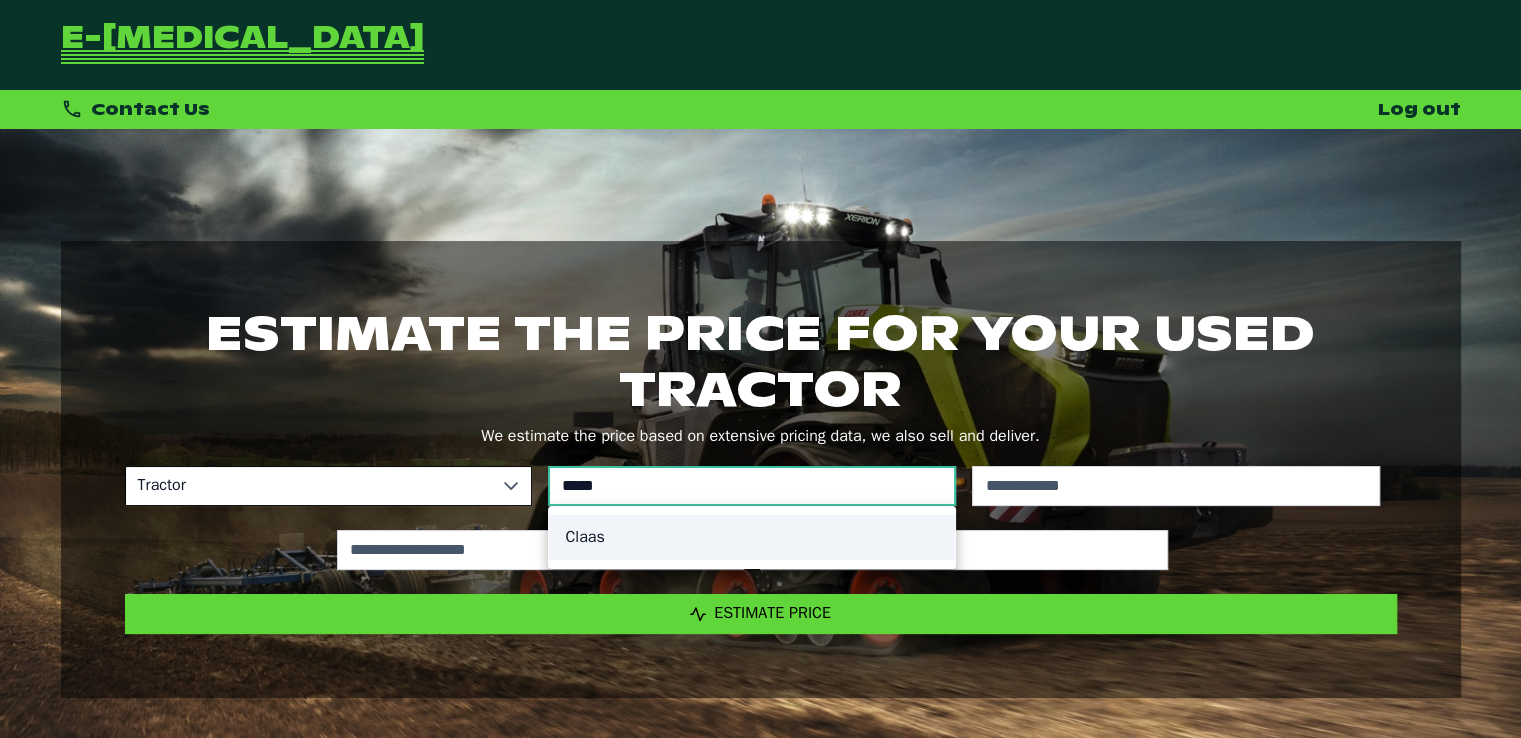 type on "*****" 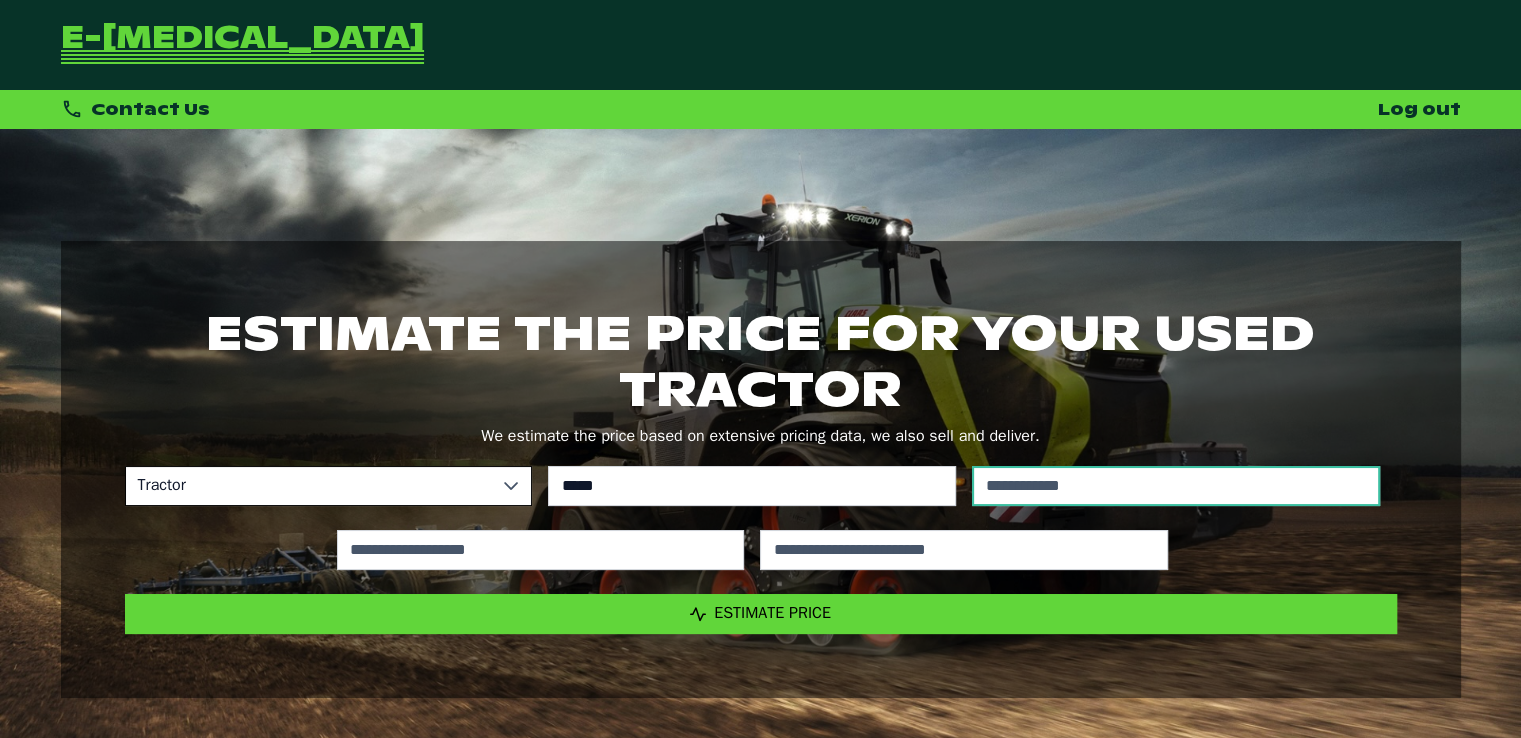 click at bounding box center (1176, 486) 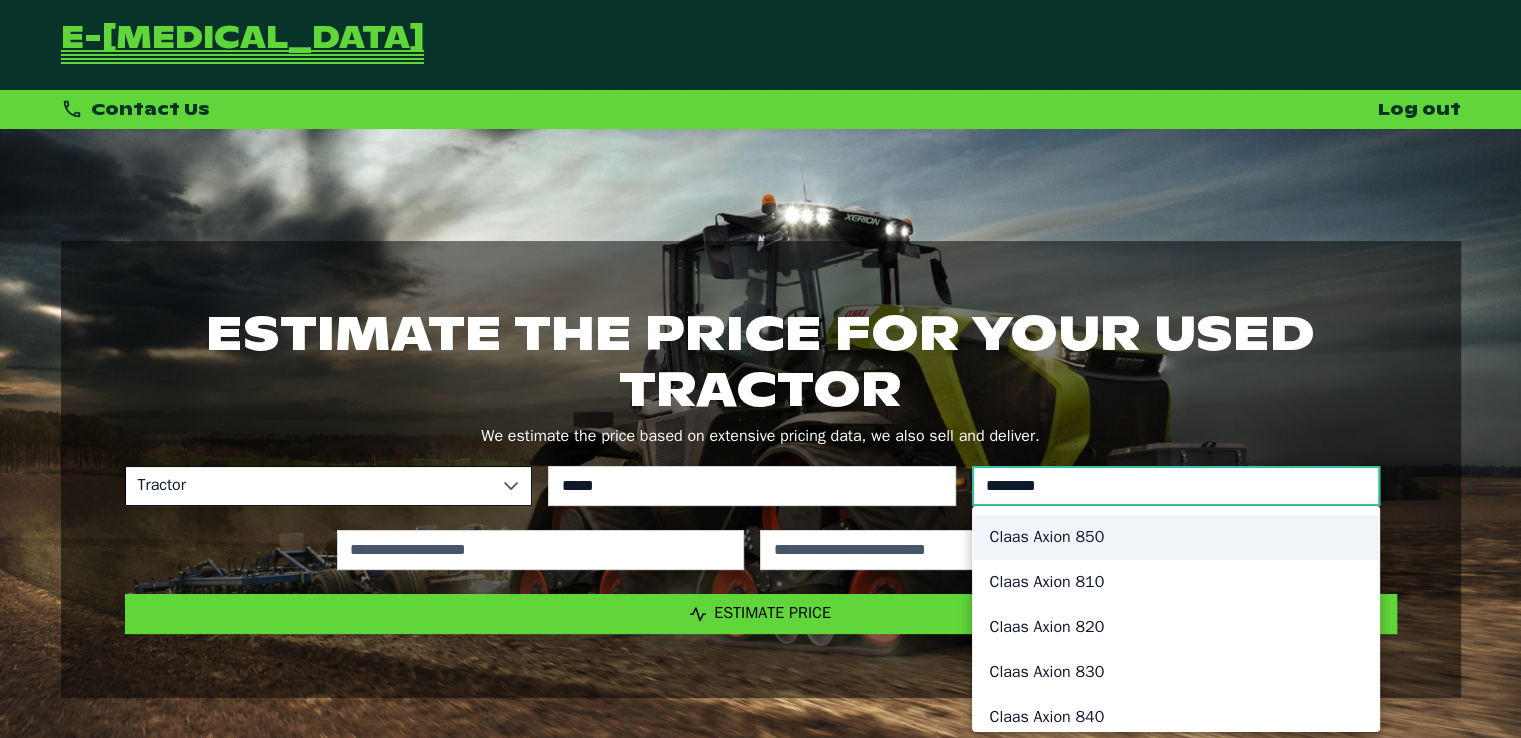 type on "********" 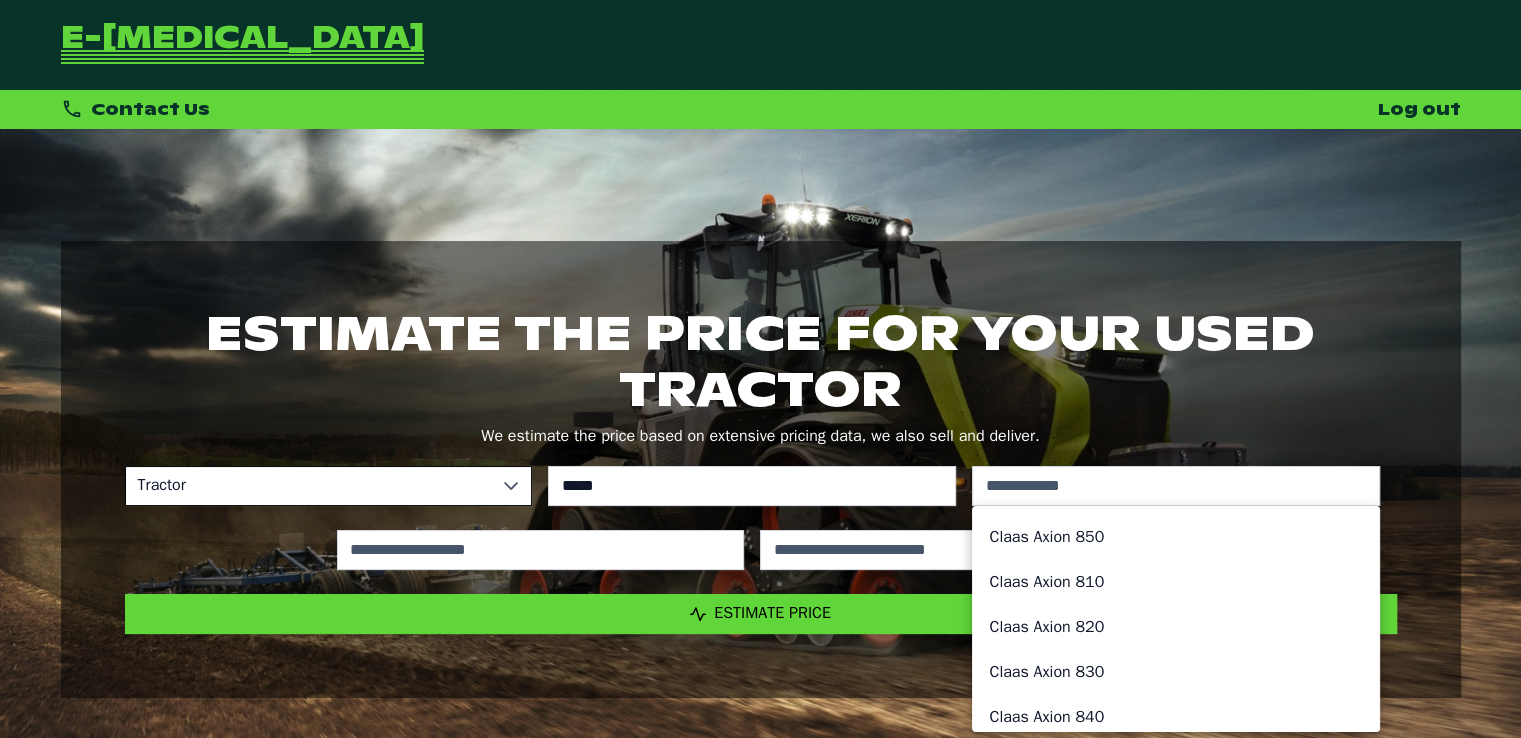 click on "Claas Axion 850" 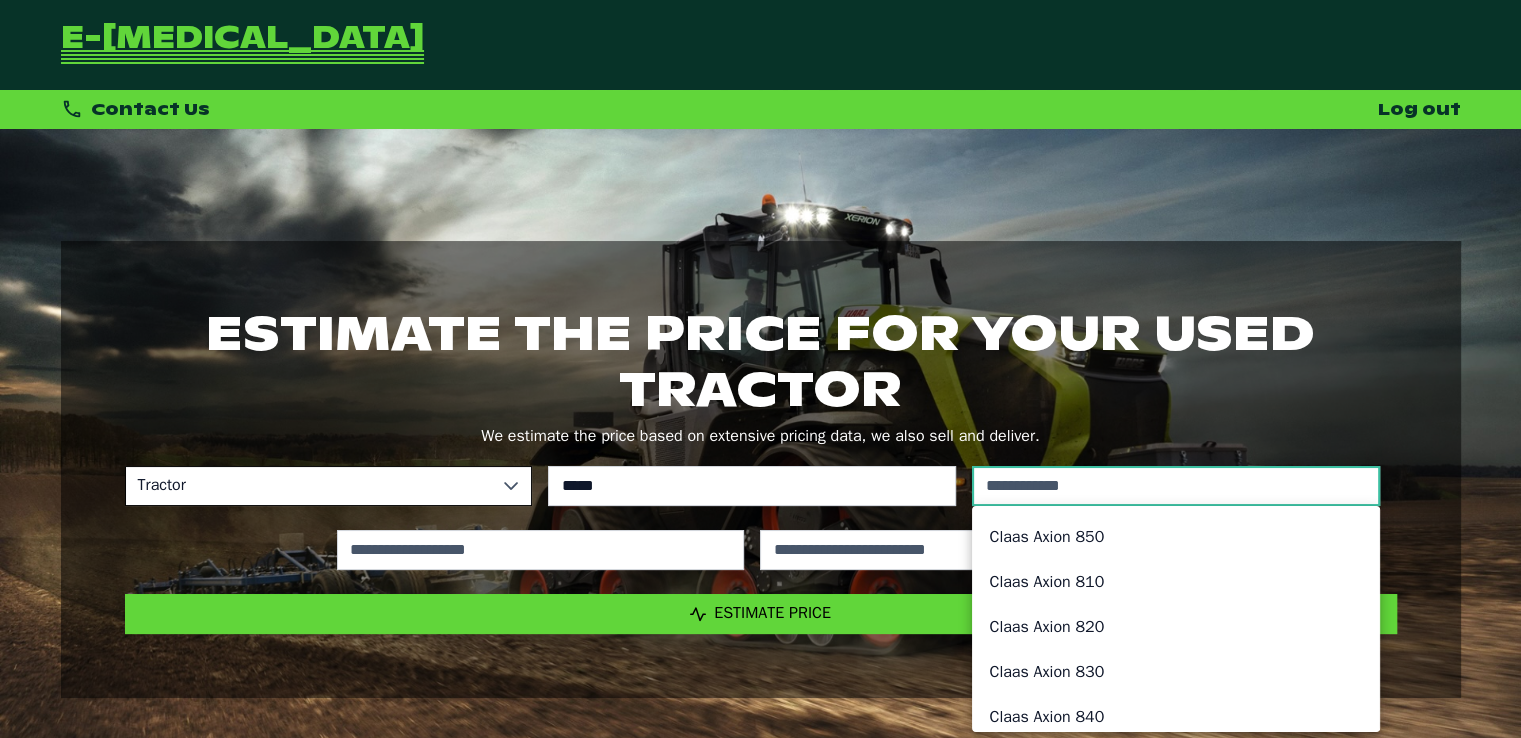 type on "*********" 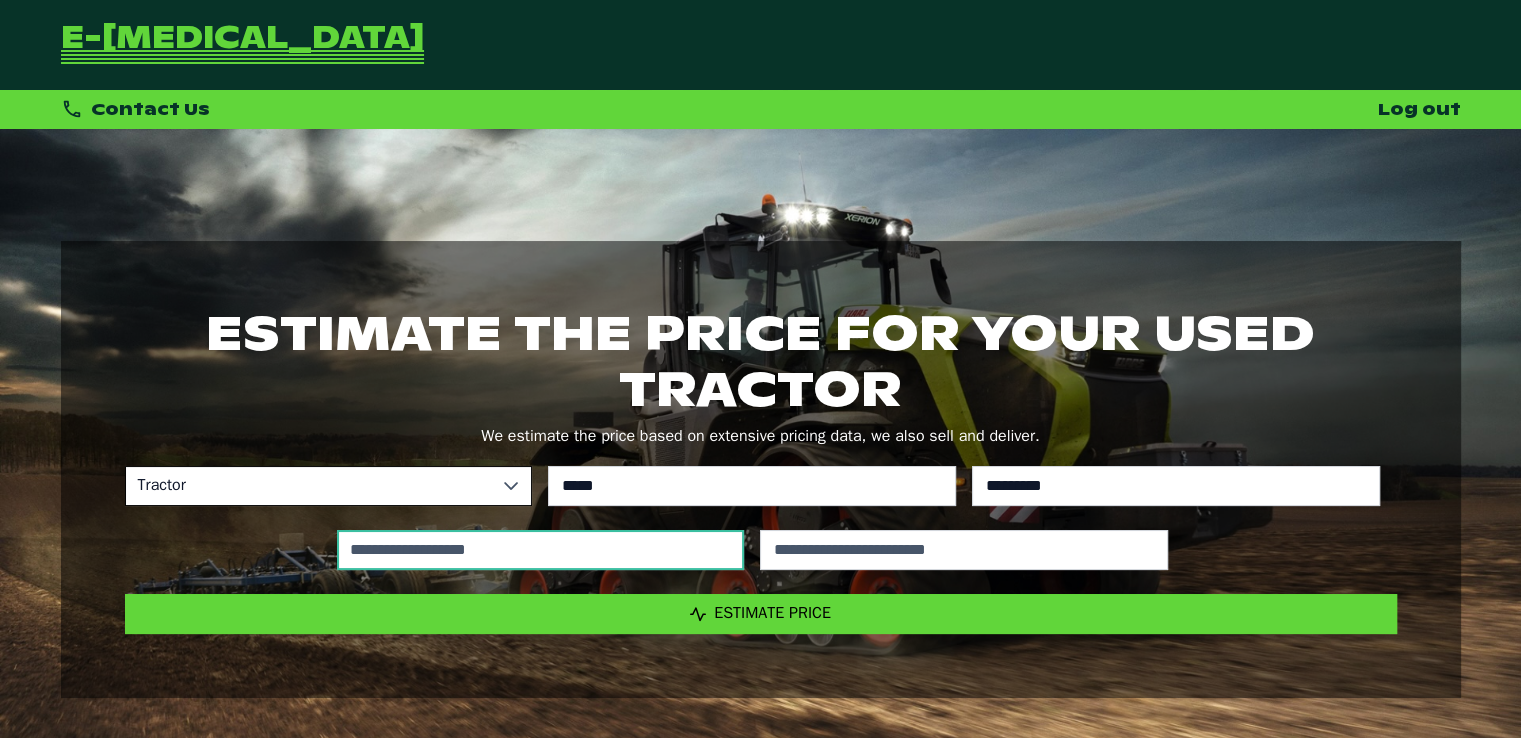 click at bounding box center (541, 550) 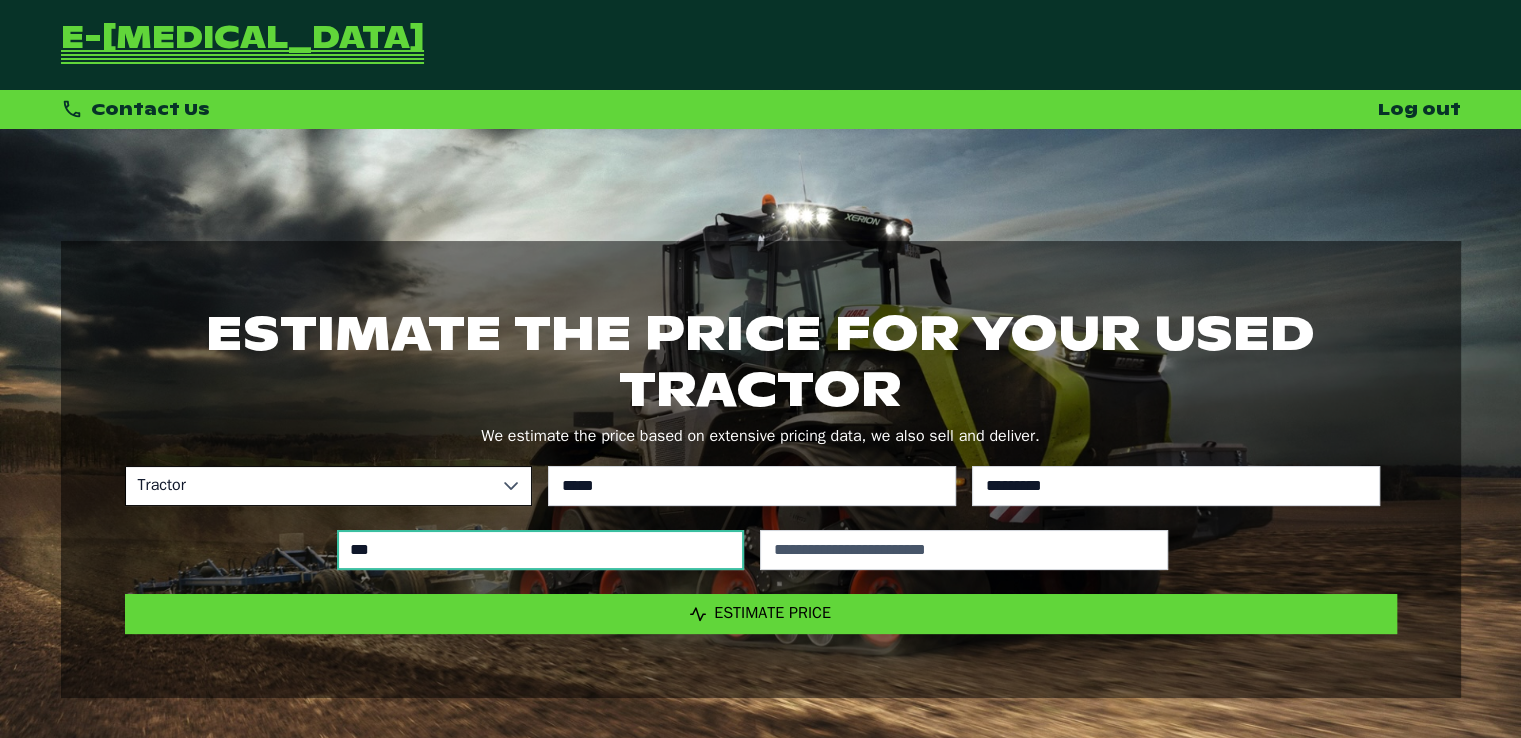 type on "*****" 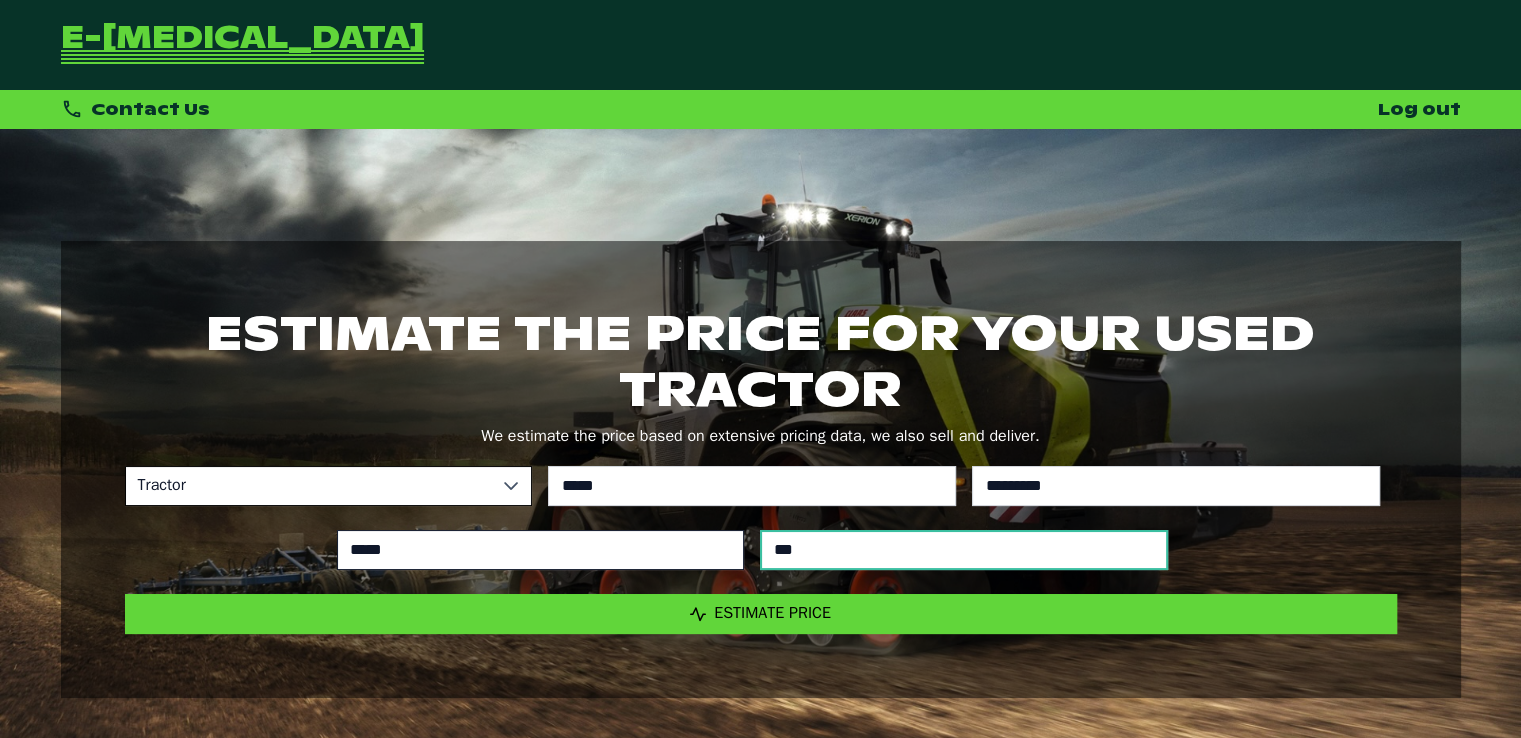 type on "****" 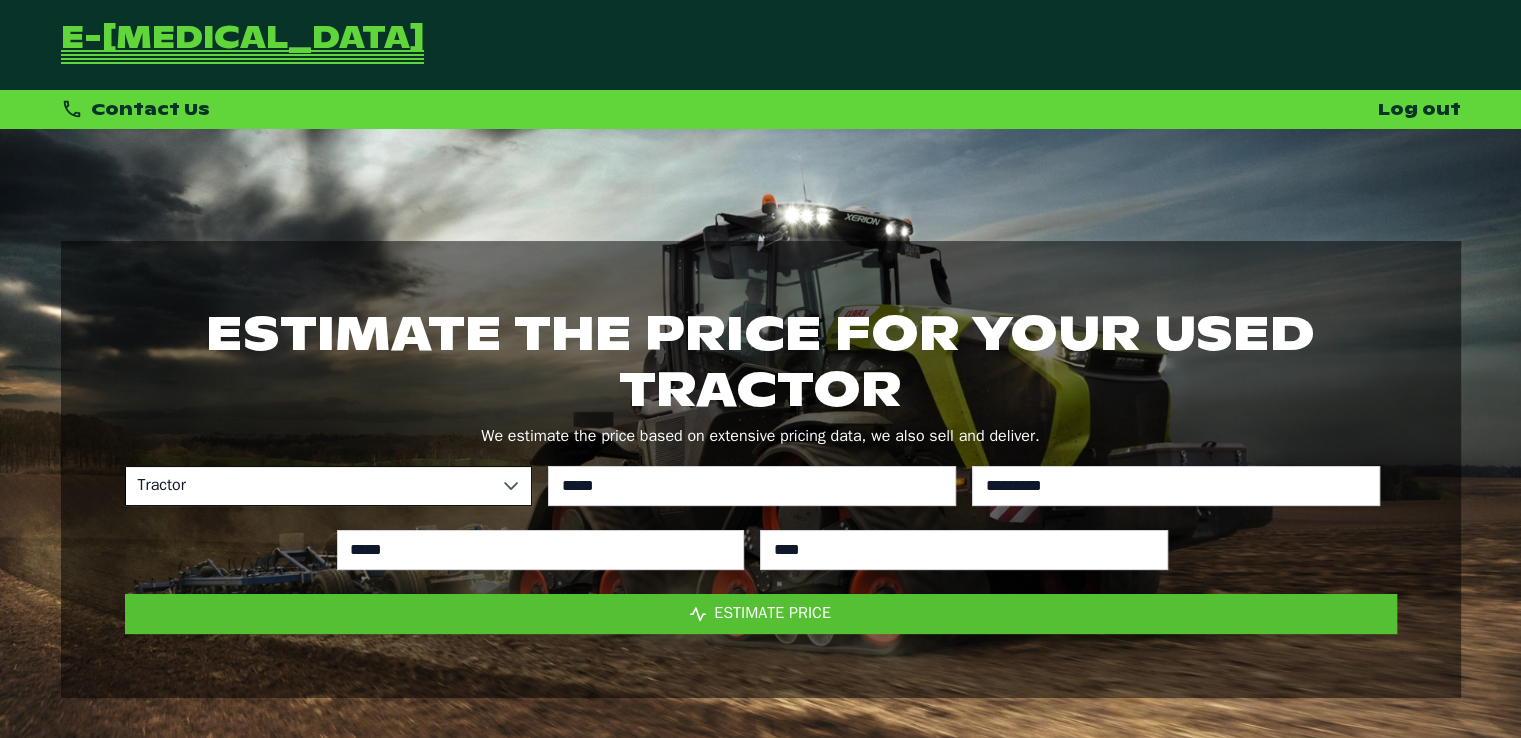 click on "Estimate Price" at bounding box center (761, 614) 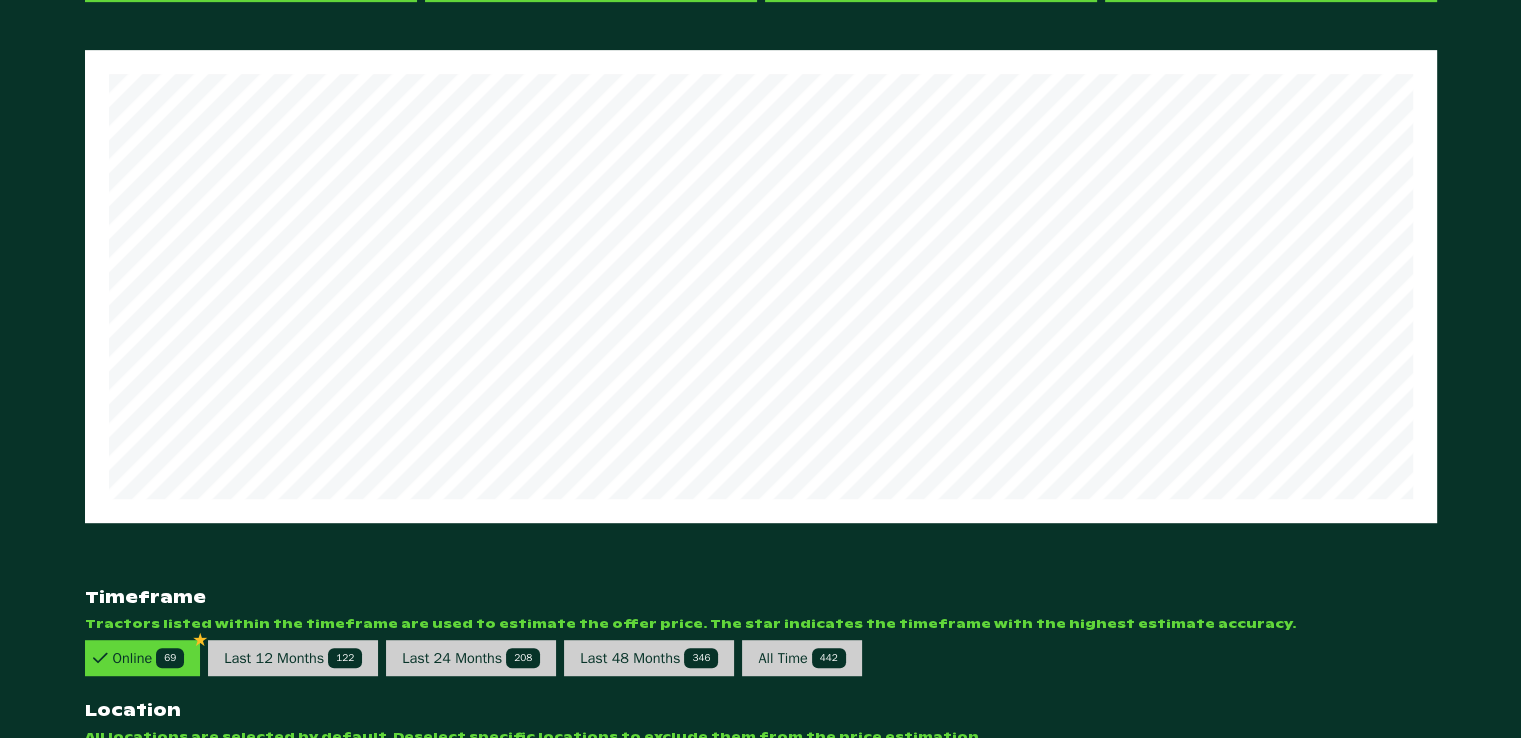 scroll, scrollTop: 500, scrollLeft: 0, axis: vertical 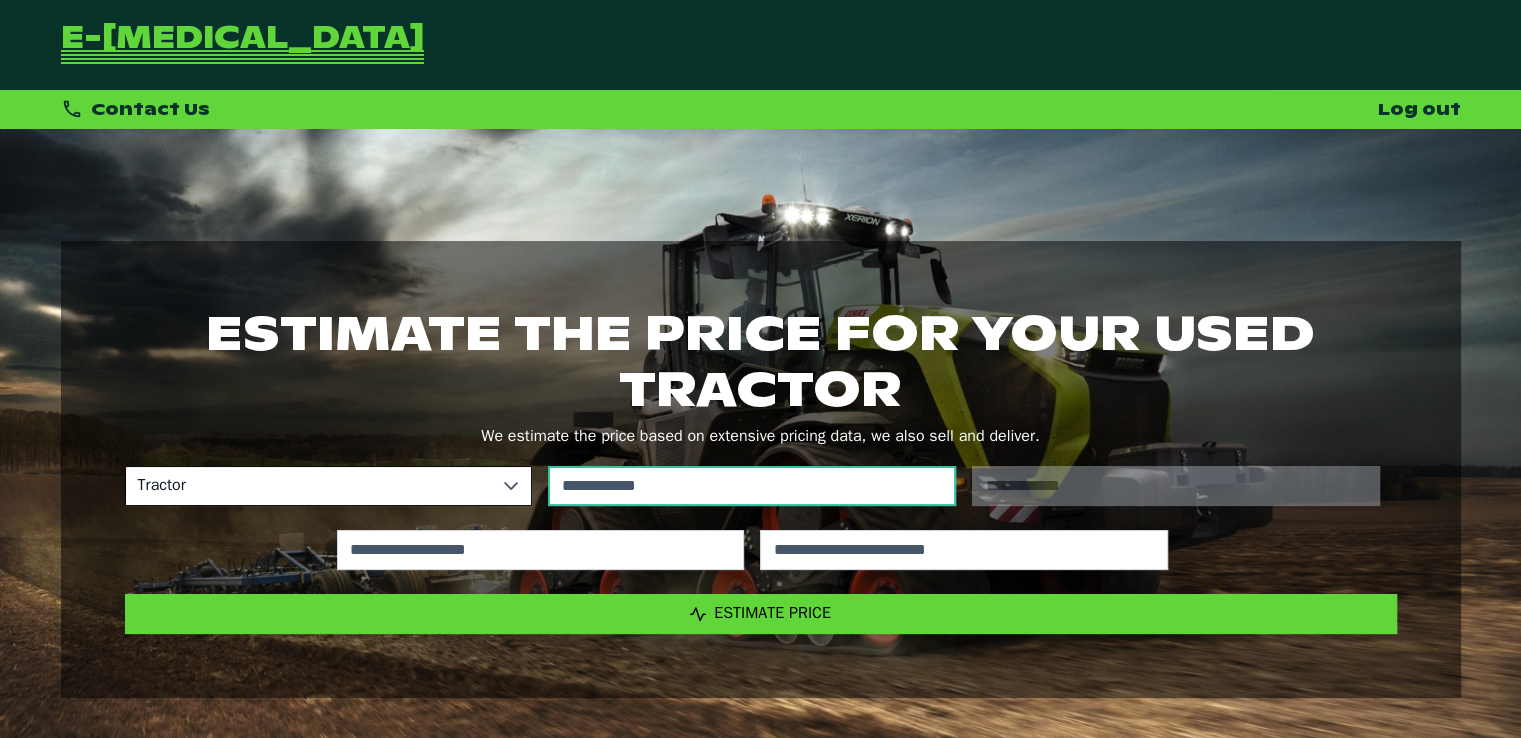 click at bounding box center (752, 486) 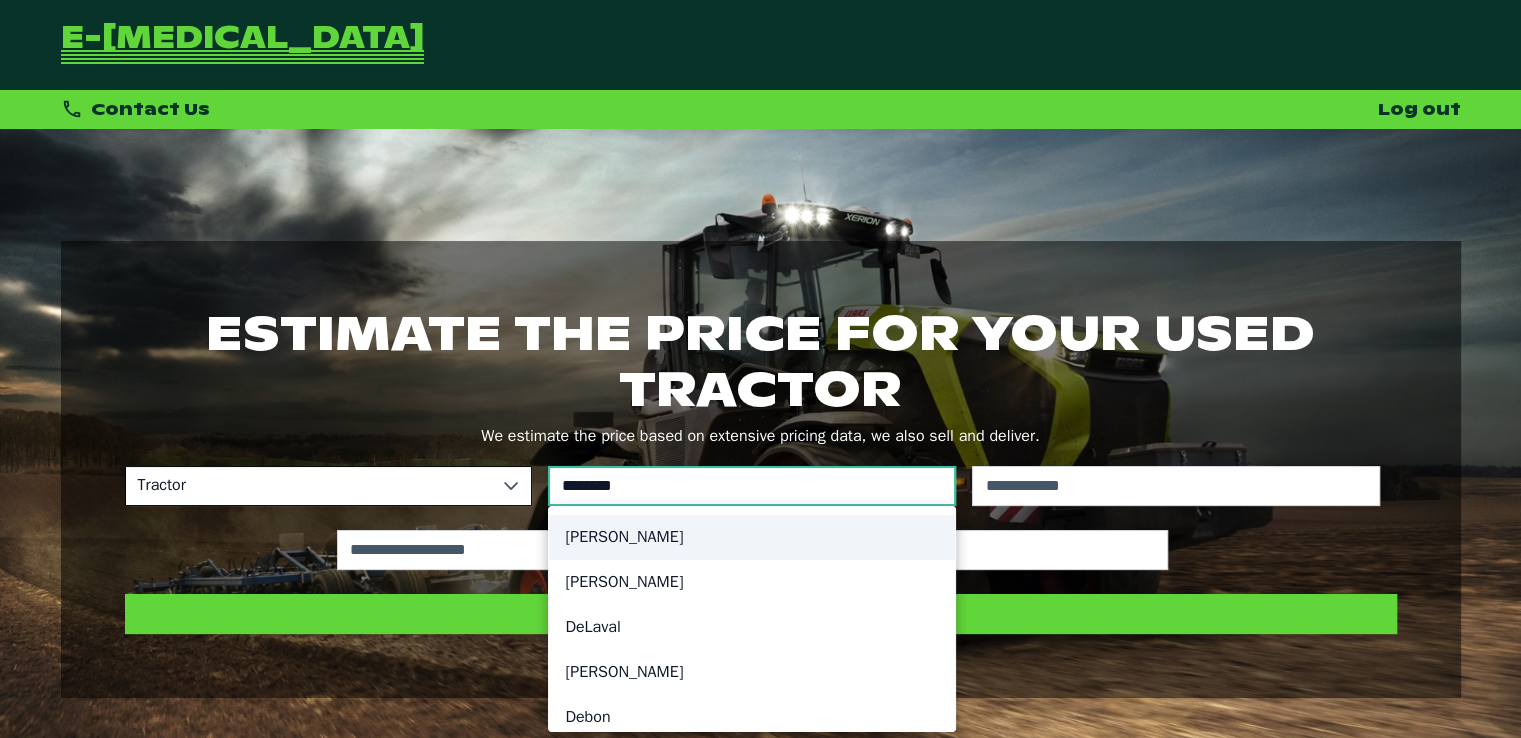 type on "********" 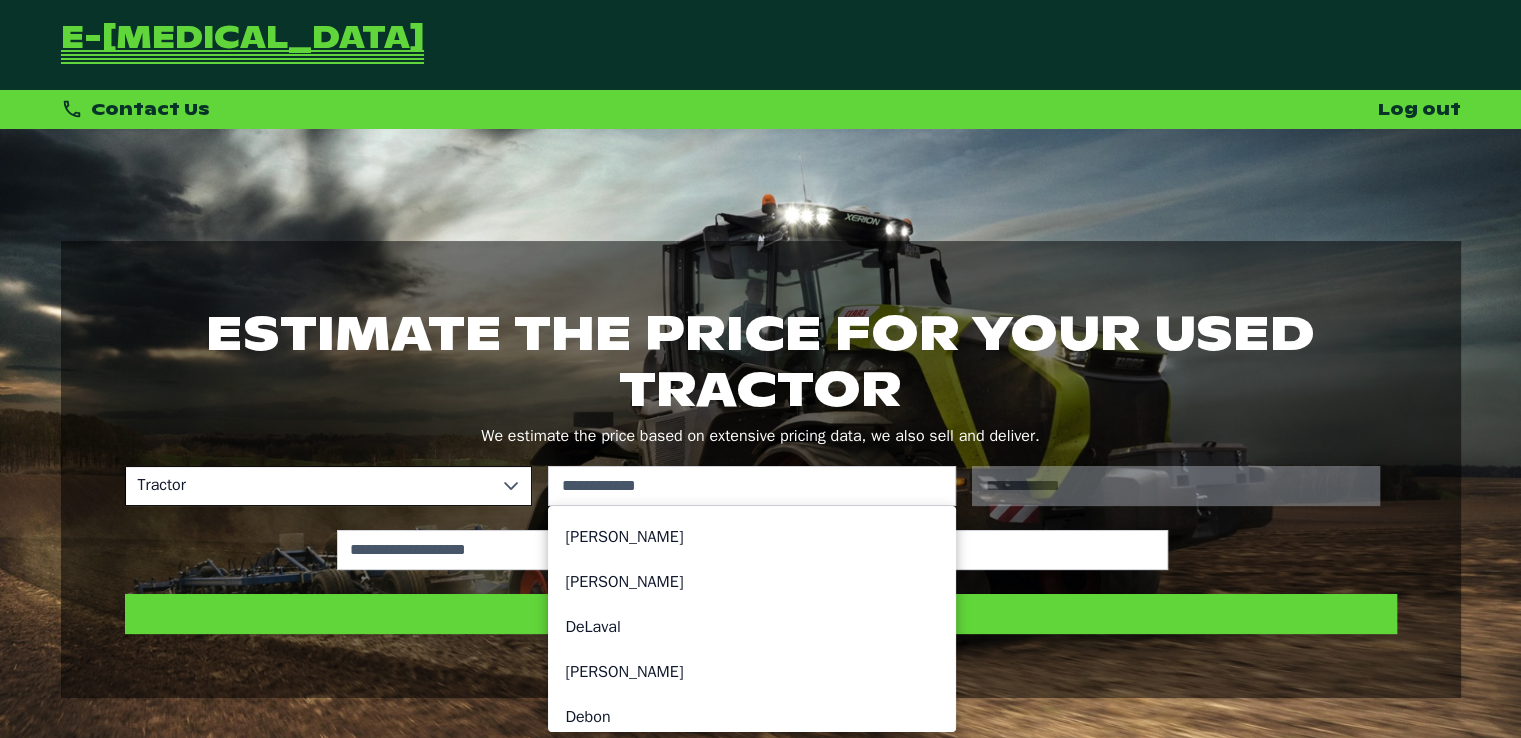 click on "[PERSON_NAME]" 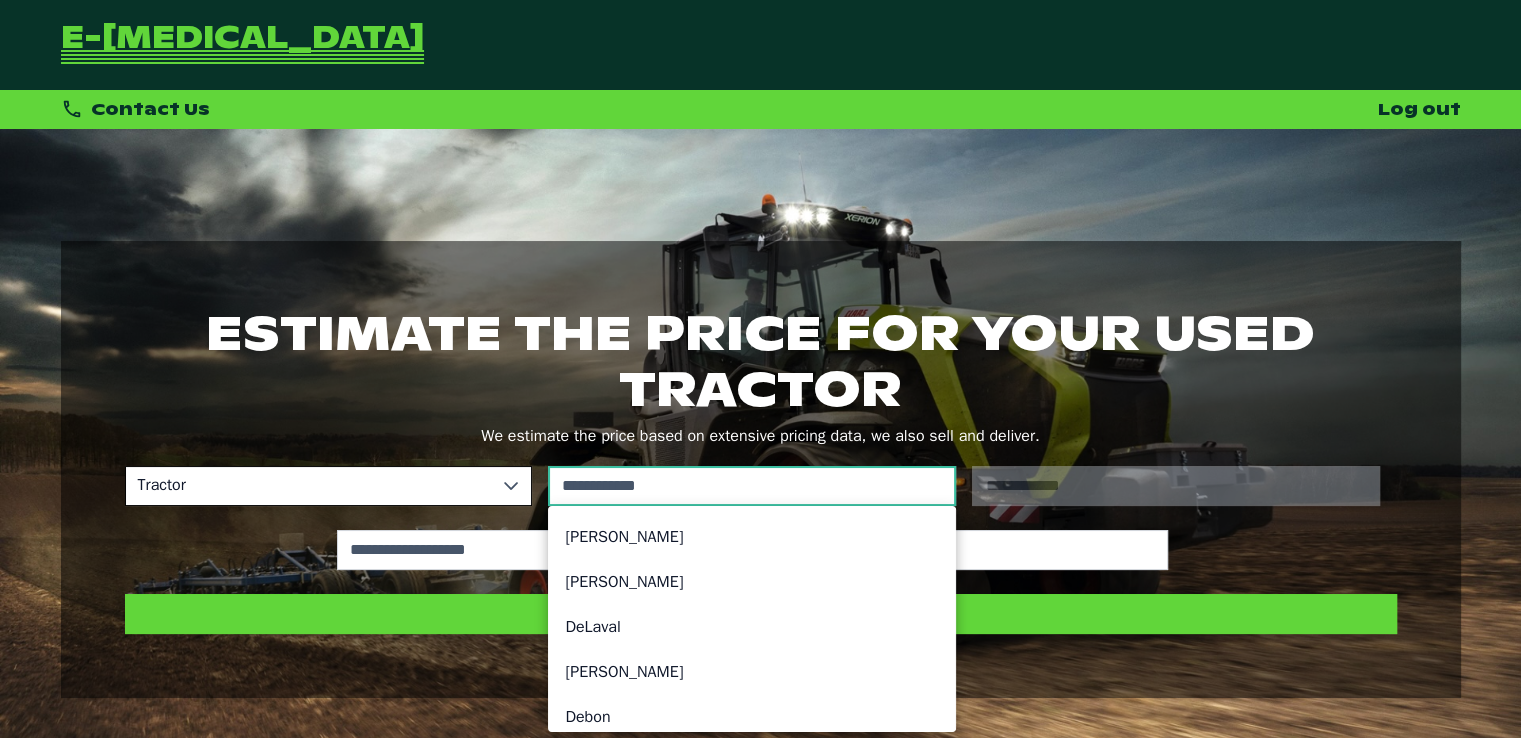 type on "**********" 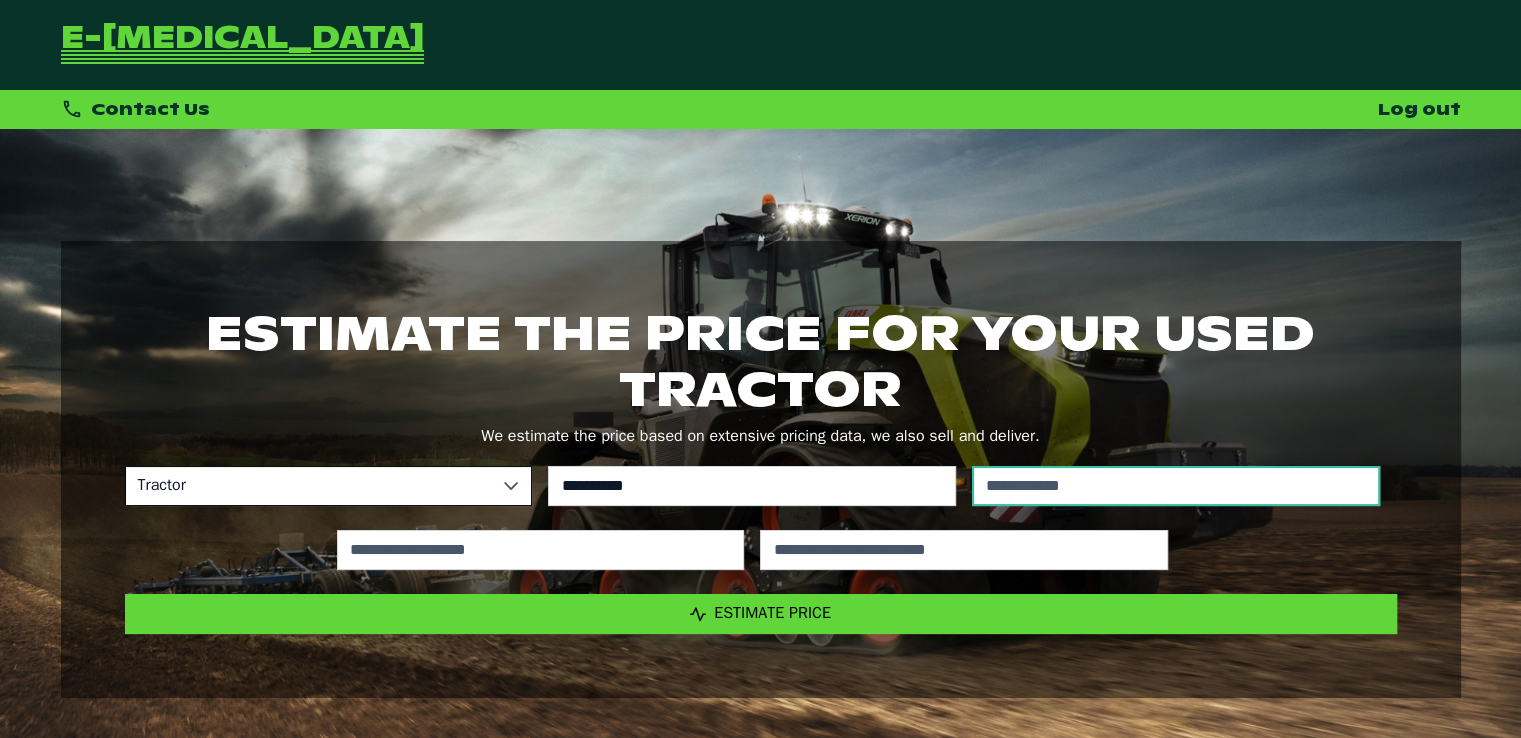 click at bounding box center (1176, 486) 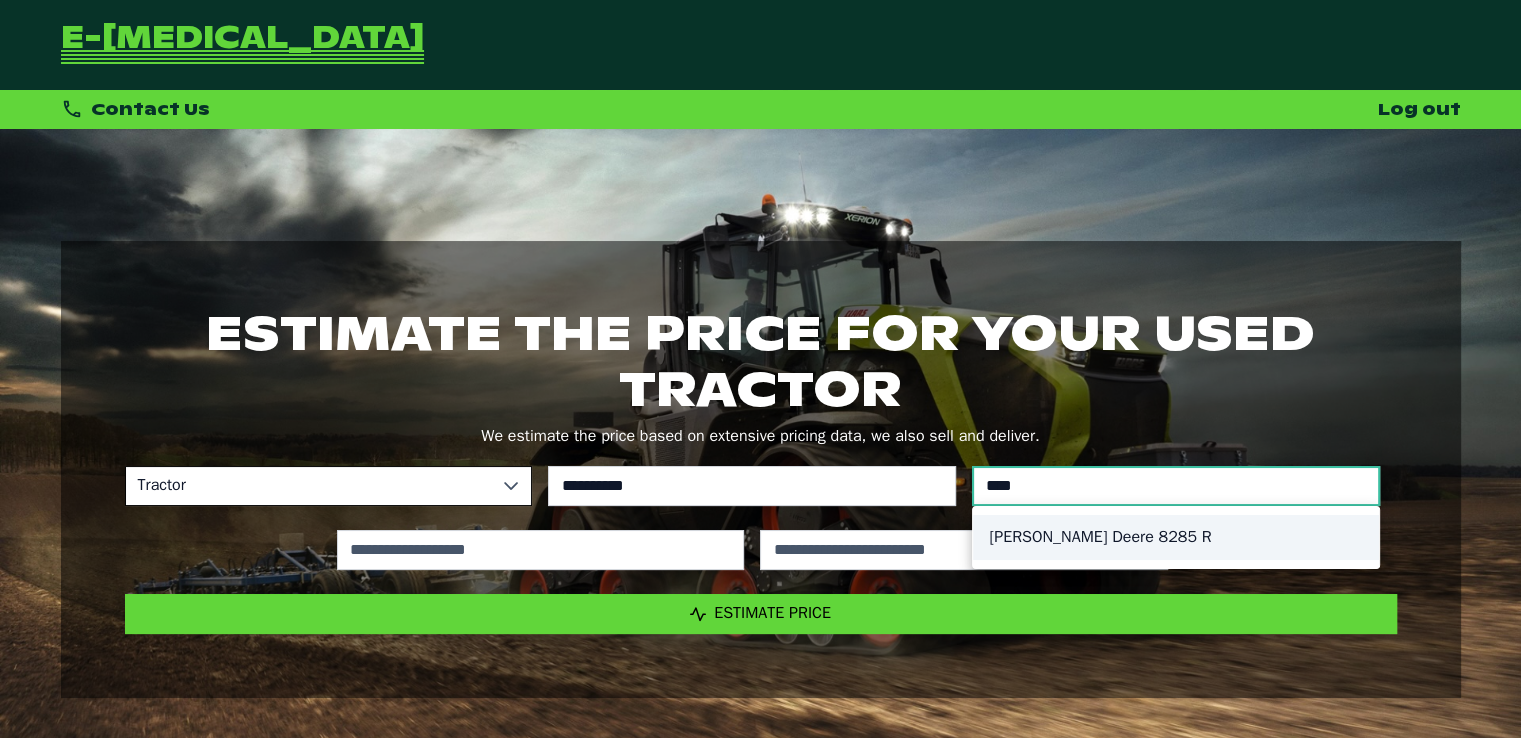 type on "****" 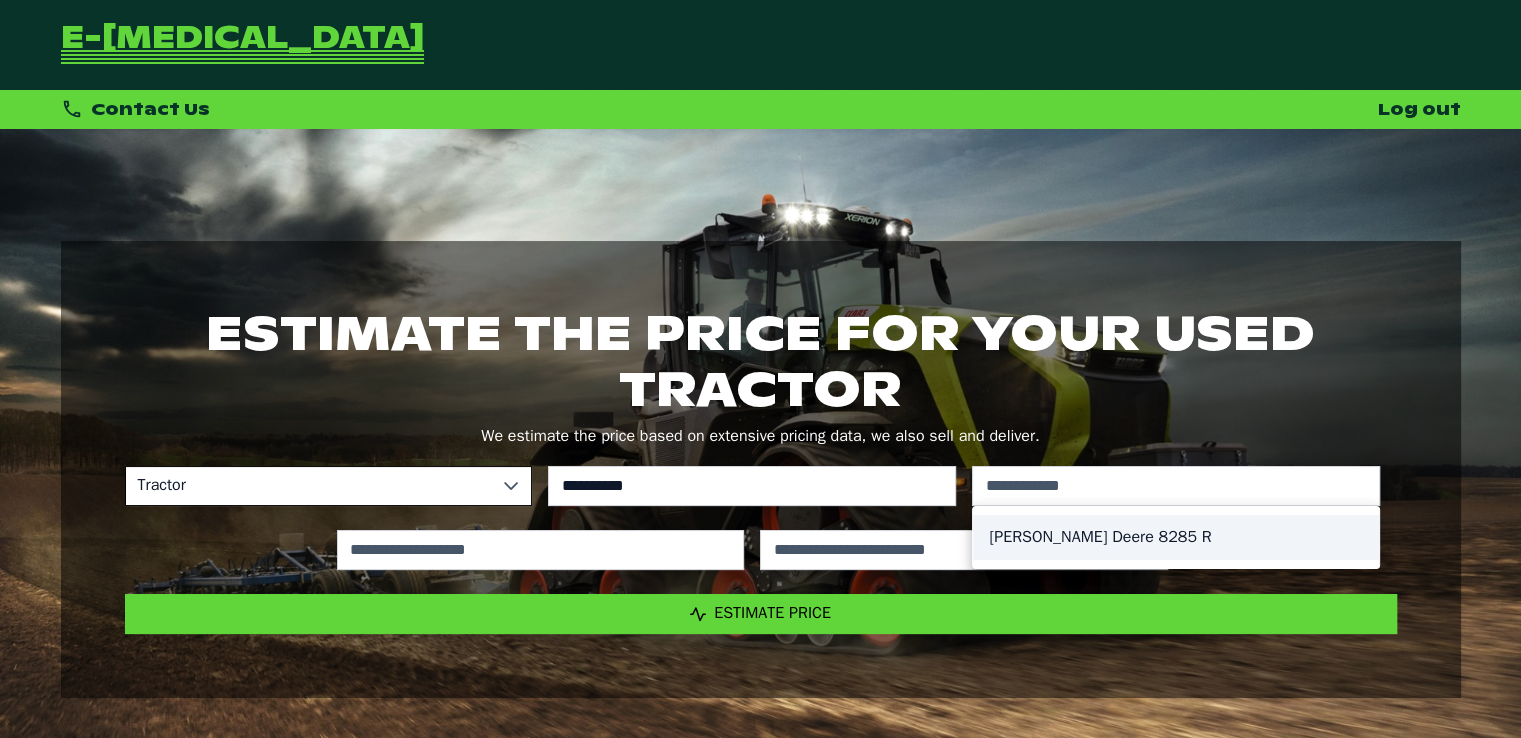 click on "[PERSON_NAME] Deere 8285 R" 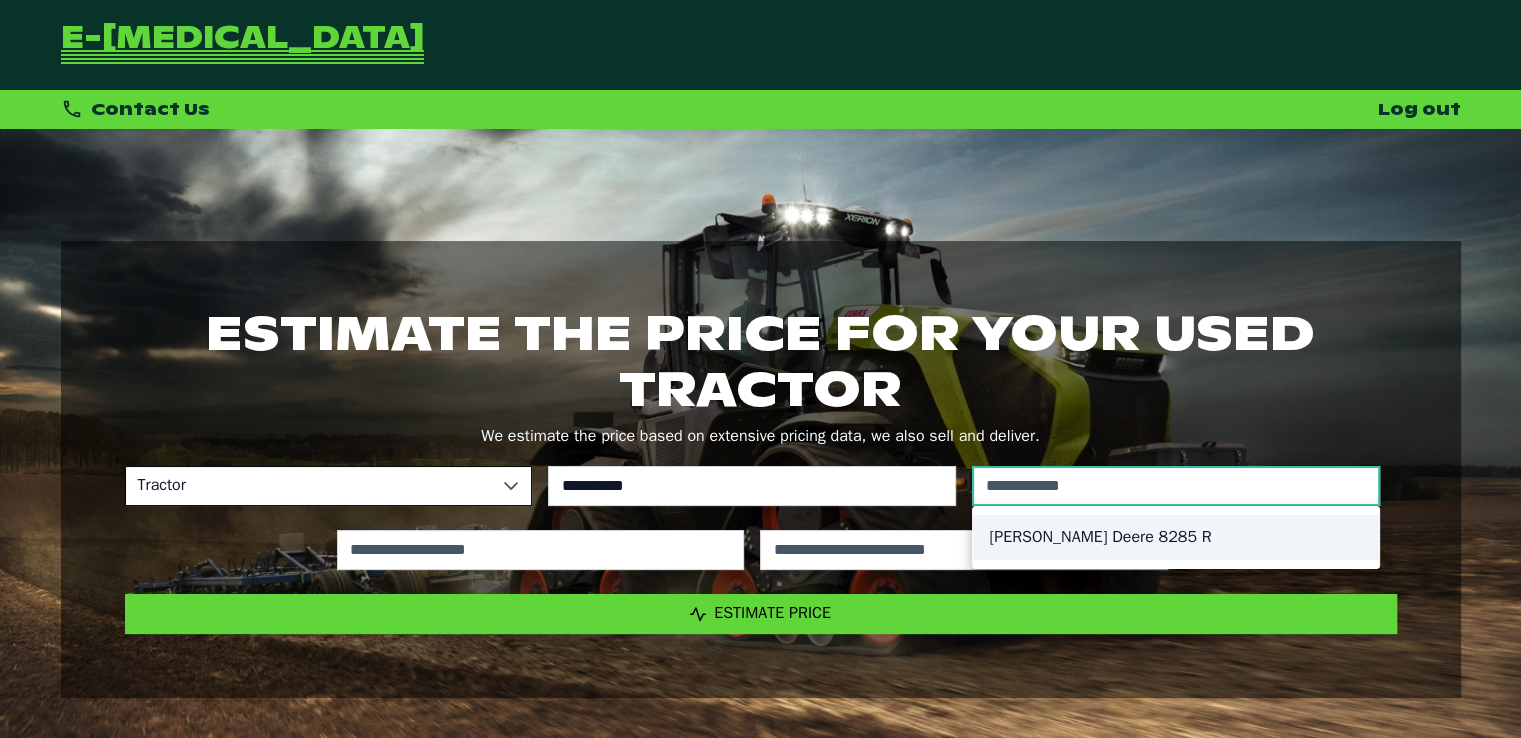type on "******" 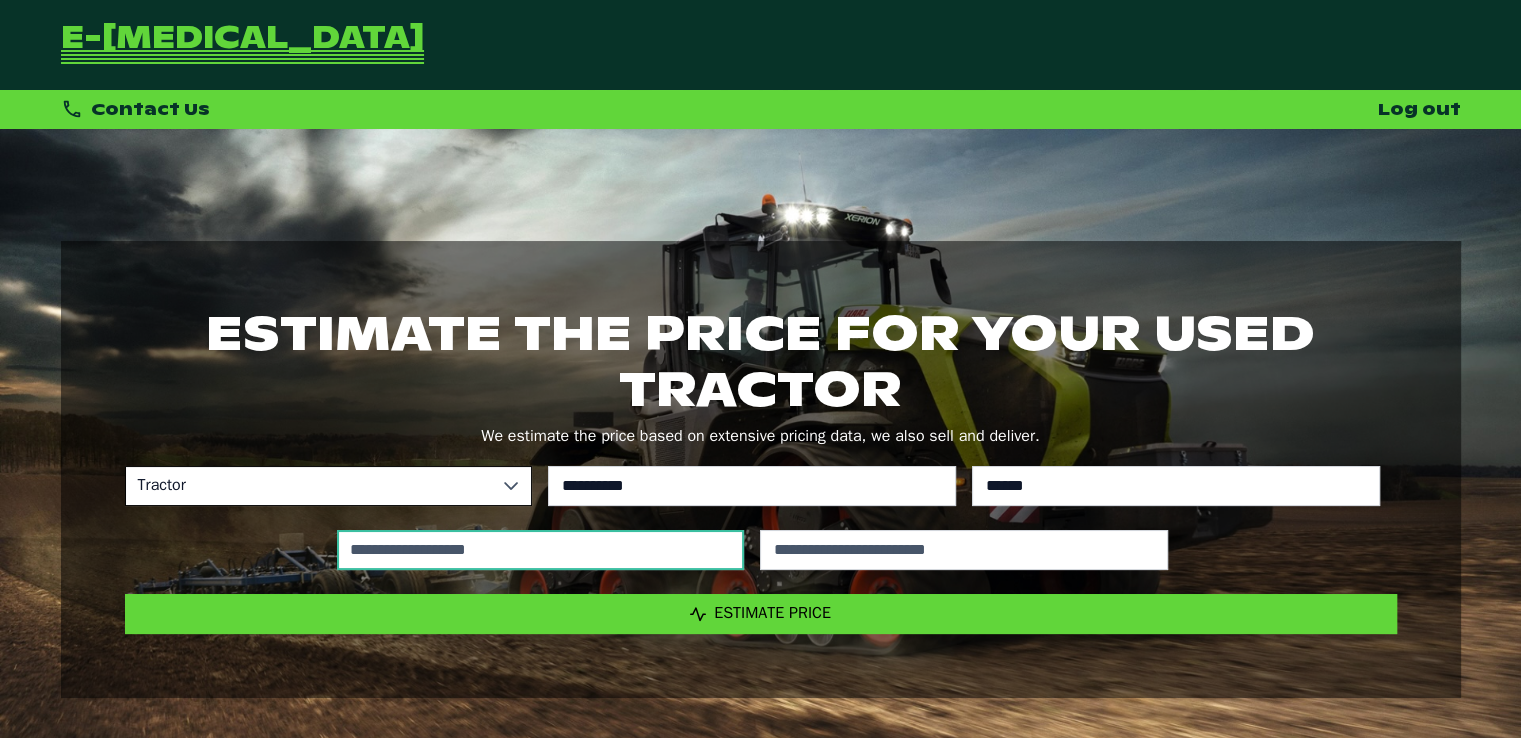 click at bounding box center [541, 550] 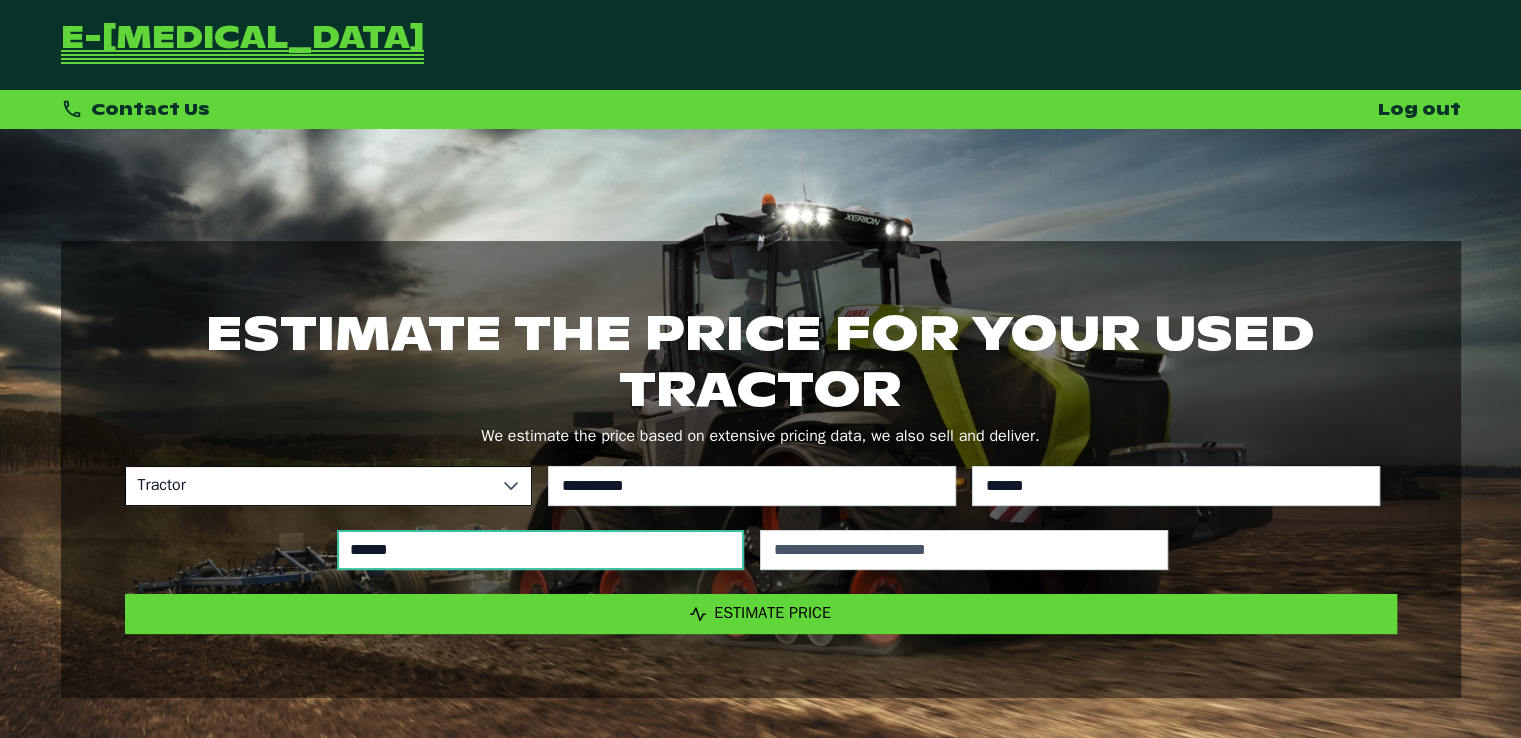 click on "******" at bounding box center [541, 550] 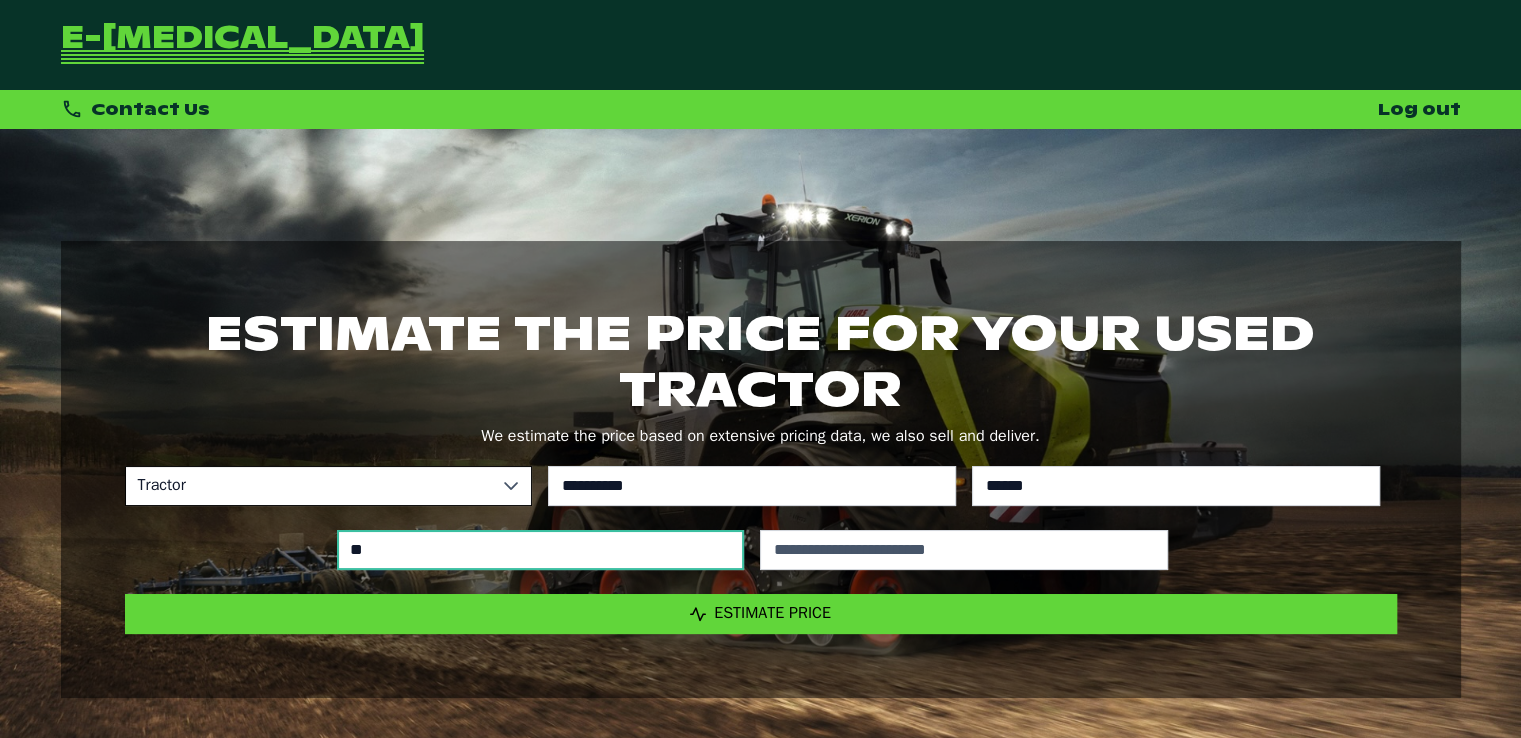 type on "*" 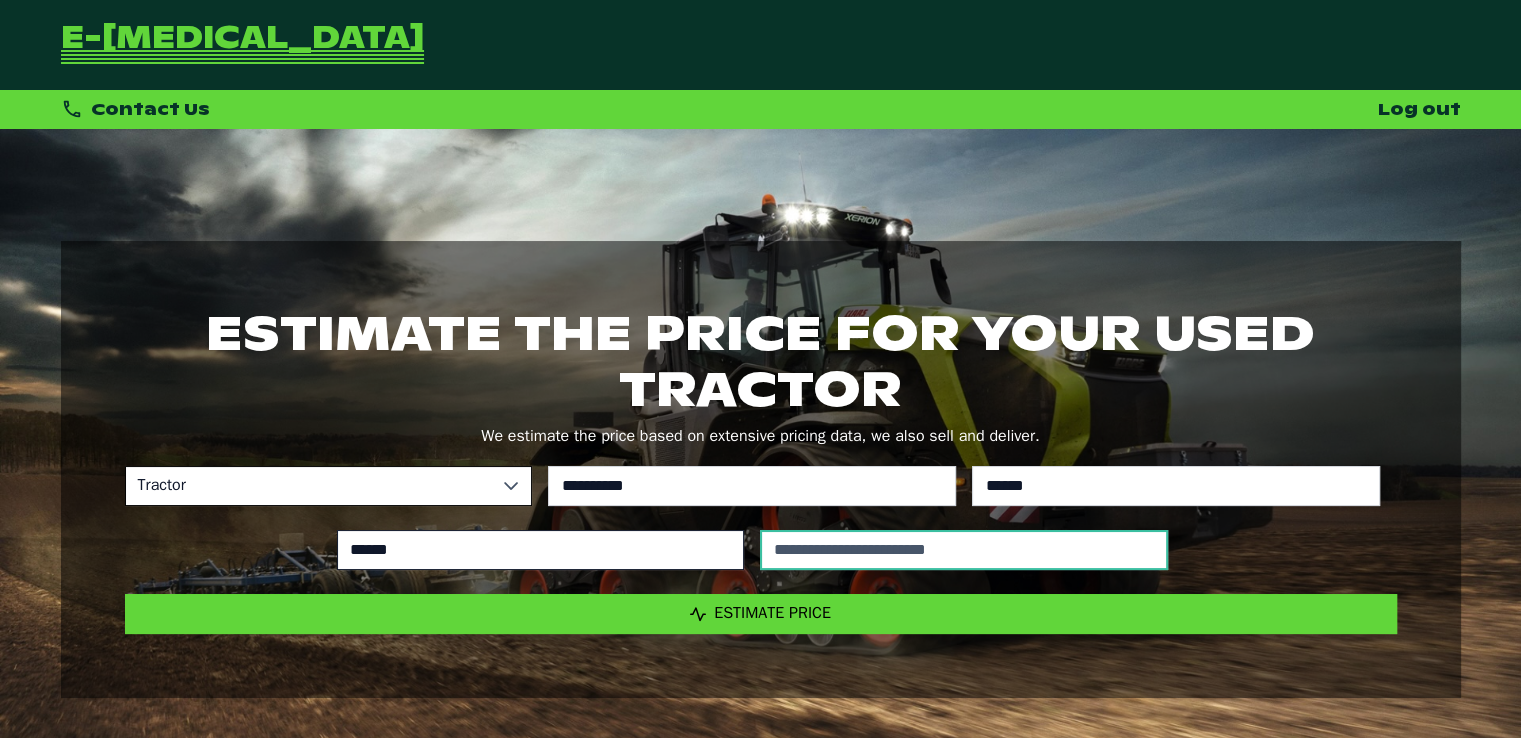 type on "******" 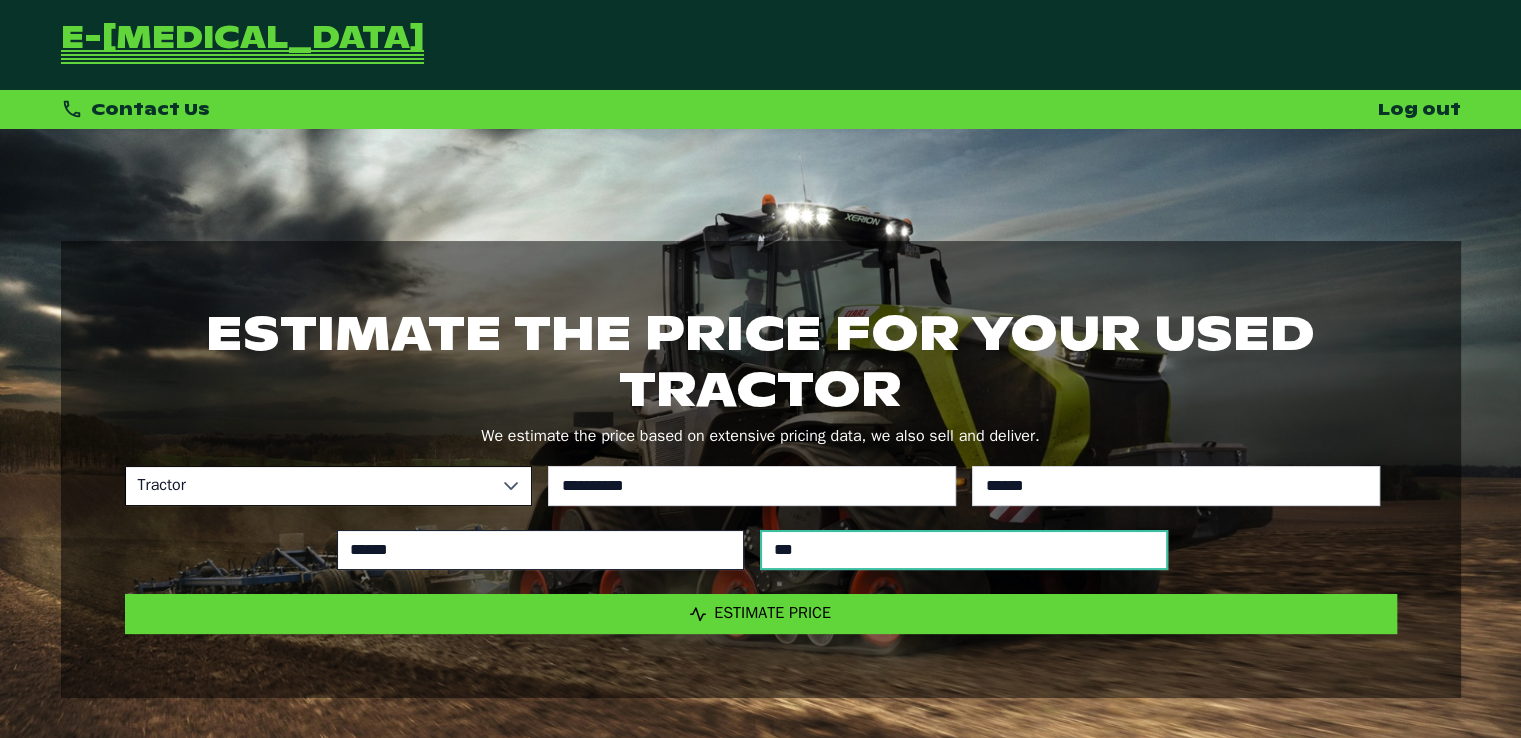type on "****" 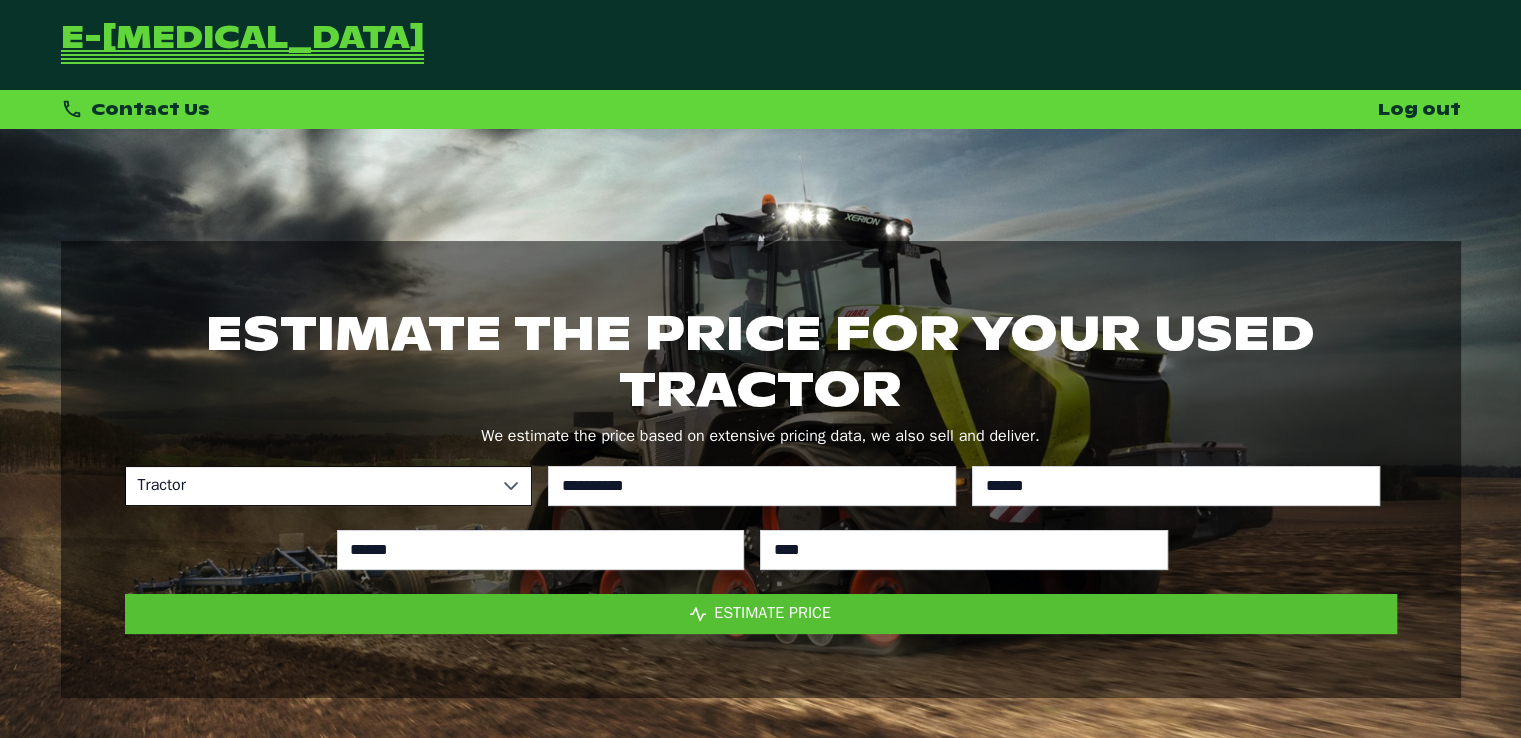 click on "Estimate Price" at bounding box center (761, 614) 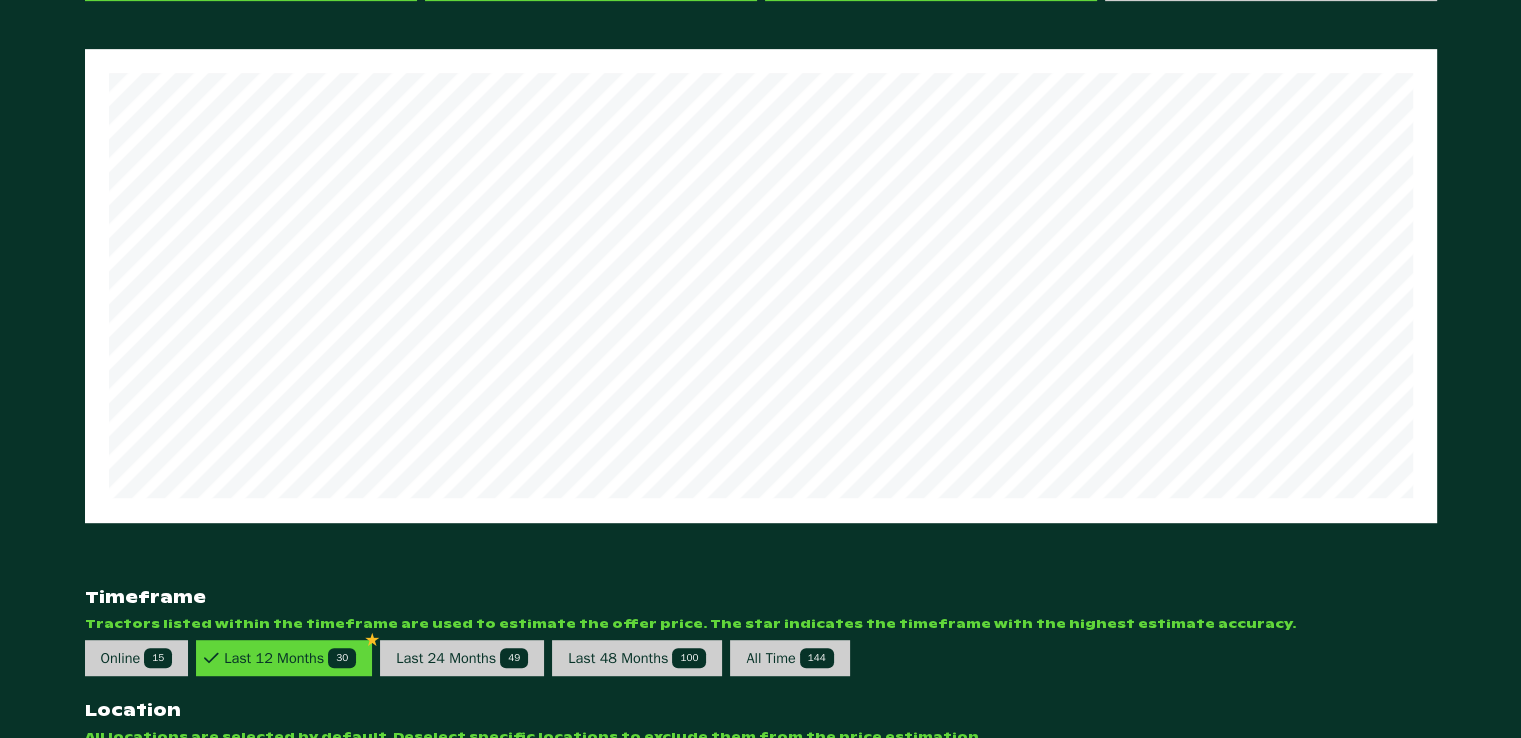 scroll, scrollTop: 1000, scrollLeft: 0, axis: vertical 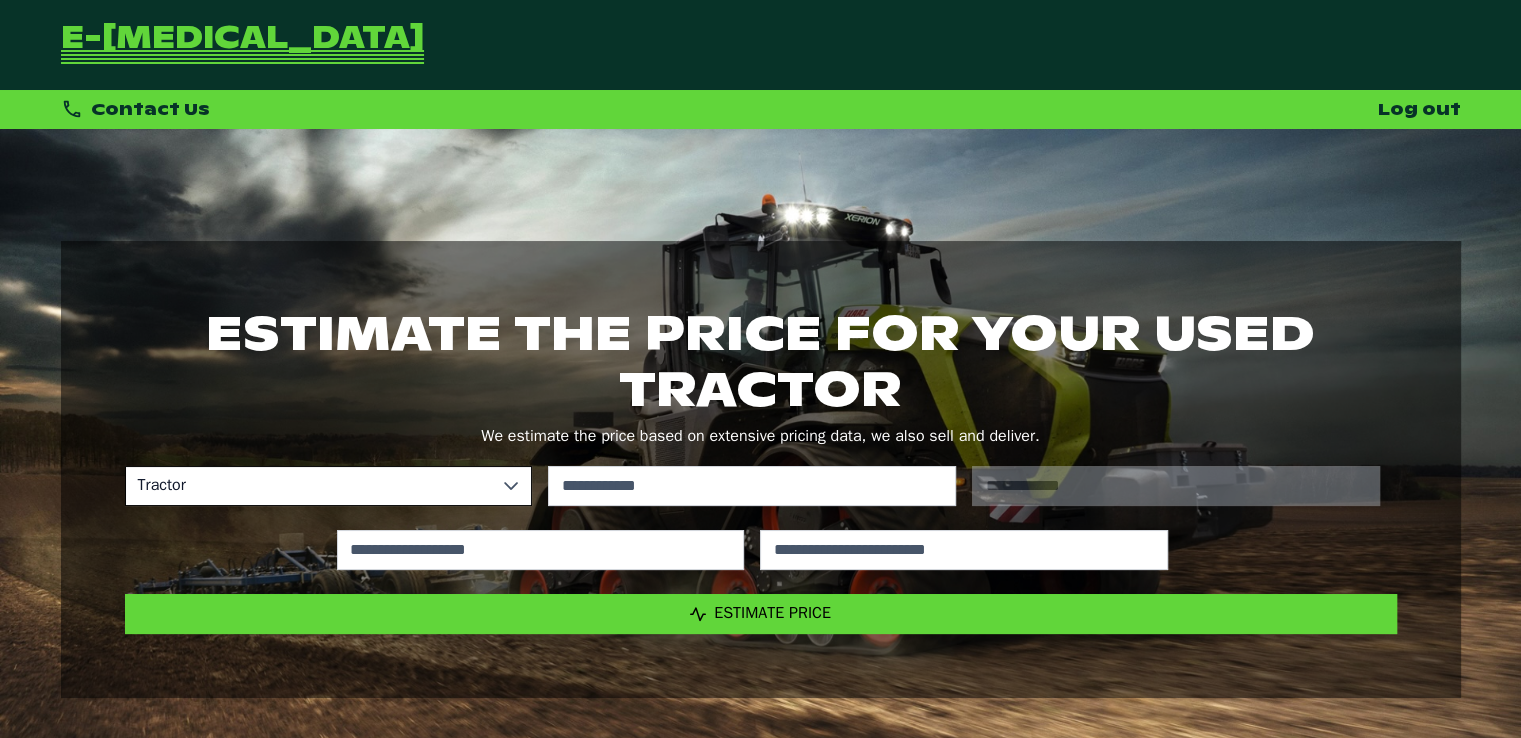 drag, startPoint x: 640, startPoint y: 454, endPoint x: 638, endPoint y: 484, distance: 30.066593 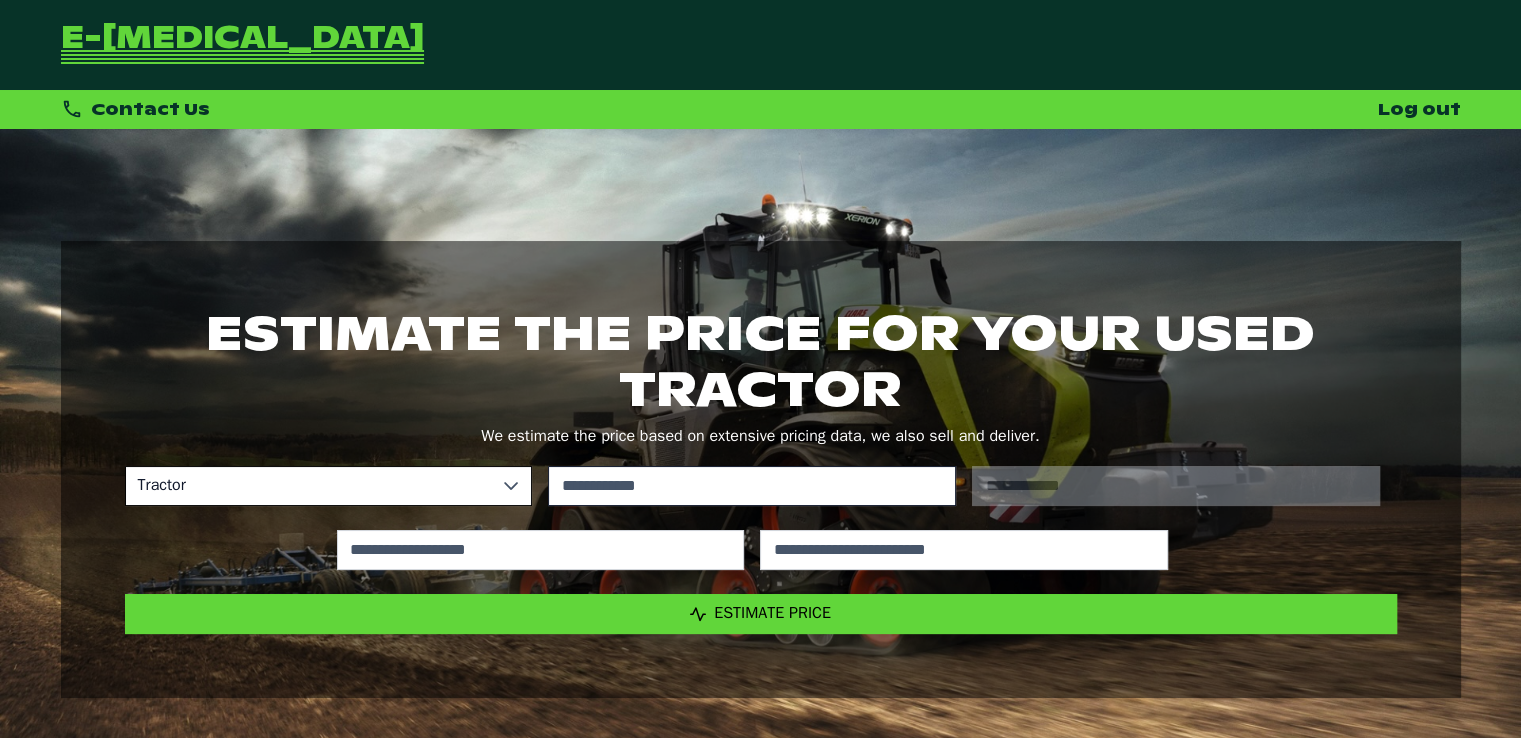 click on "Tractor No results found No results found" at bounding box center (753, 486) 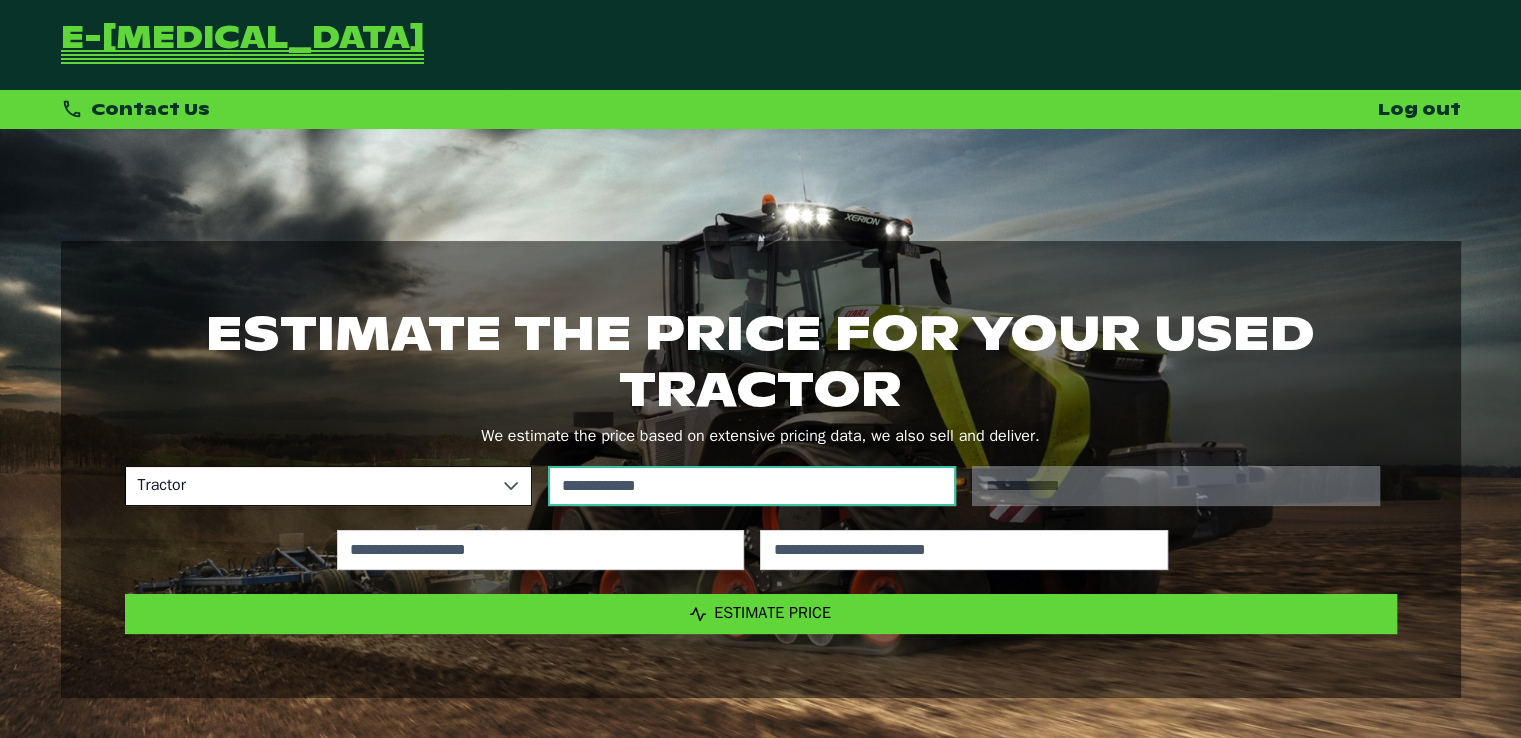 click at bounding box center (752, 486) 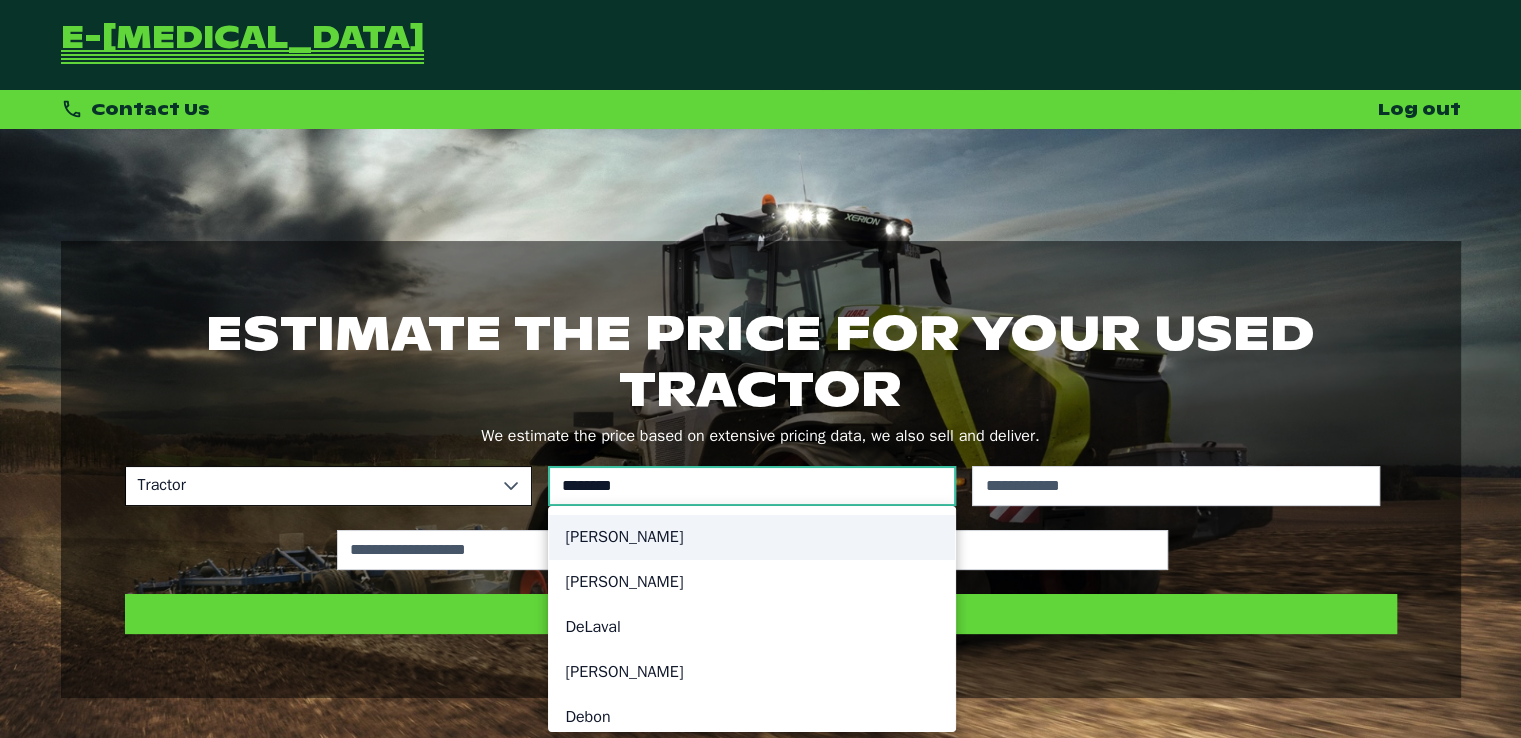 type on "********" 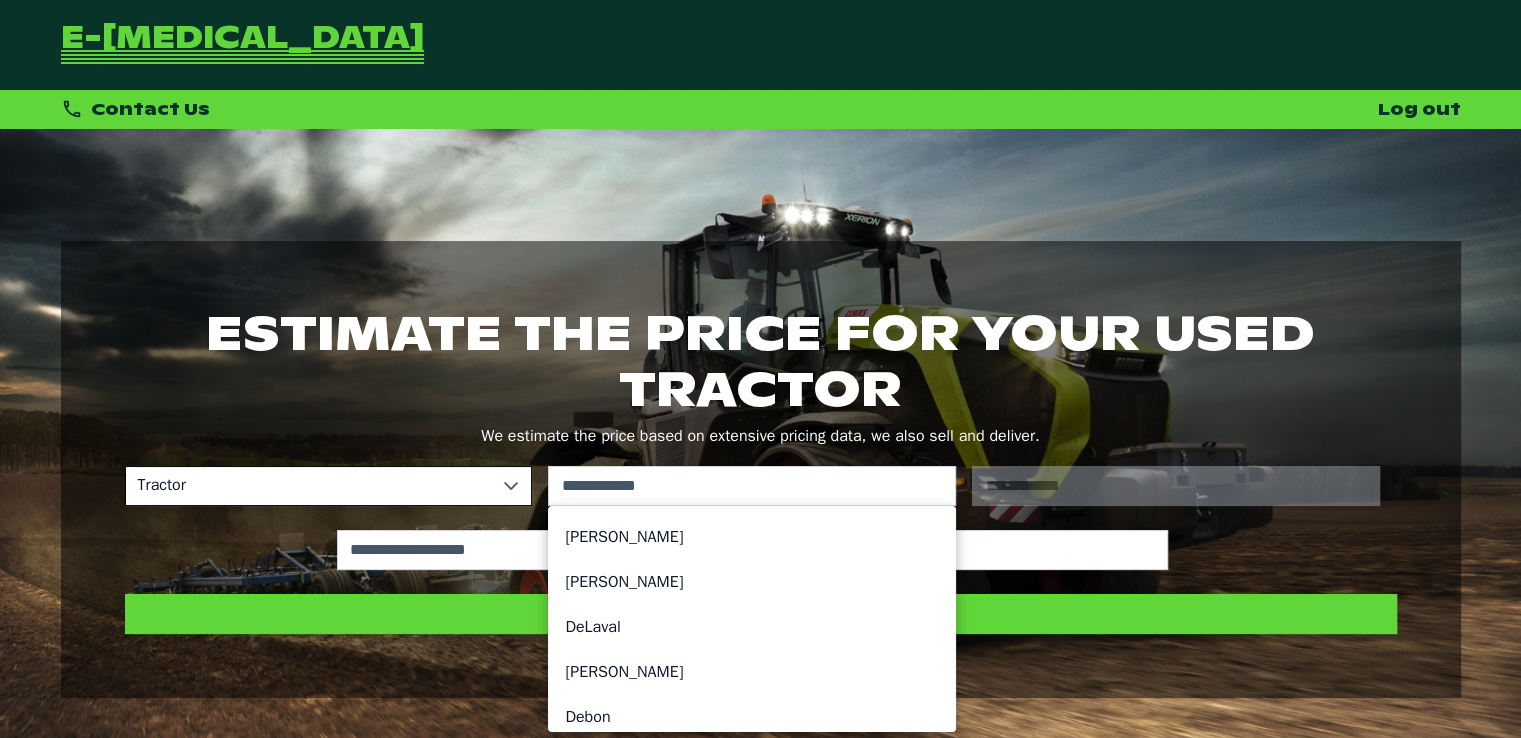 click on "[PERSON_NAME]" 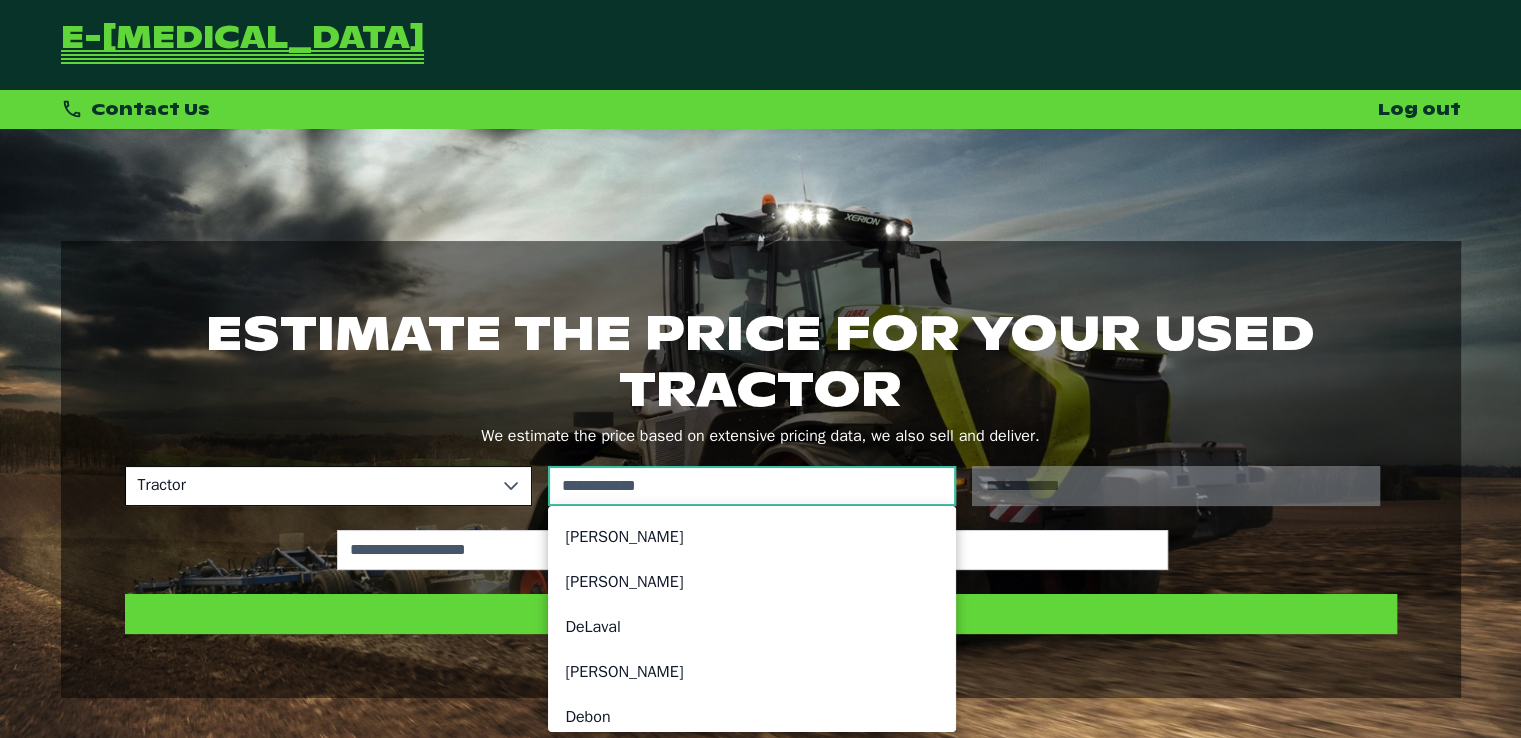 type on "**********" 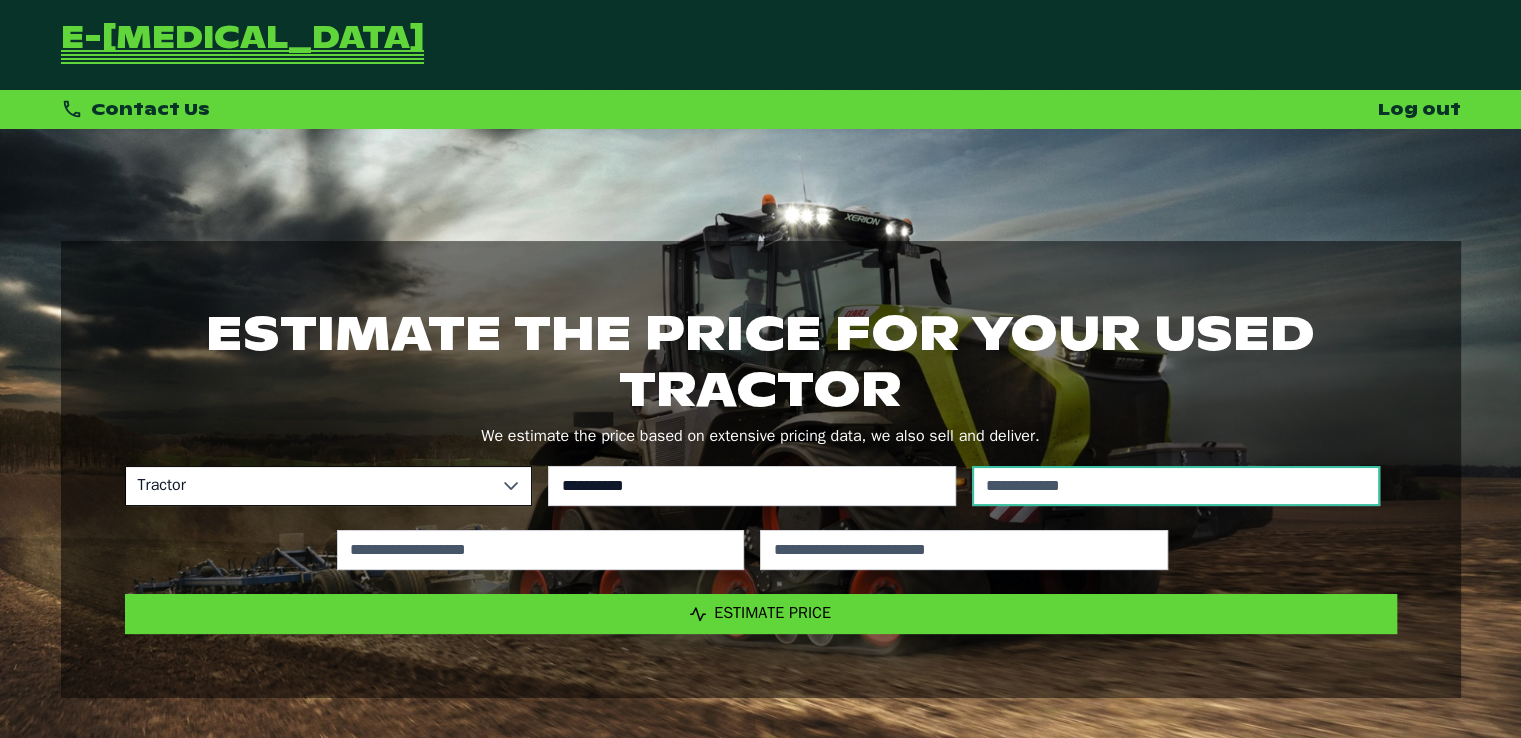 click at bounding box center (1176, 486) 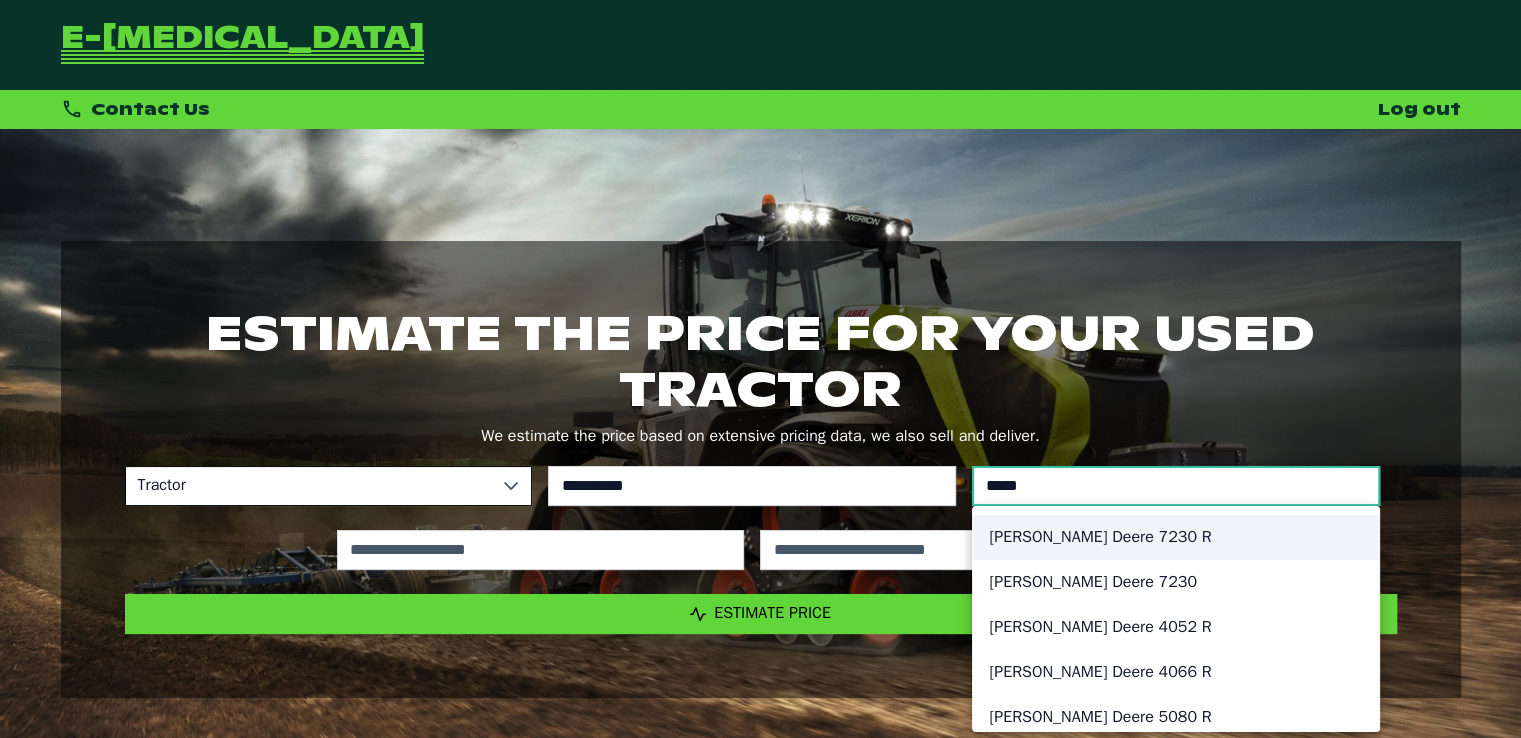 type on "*****" 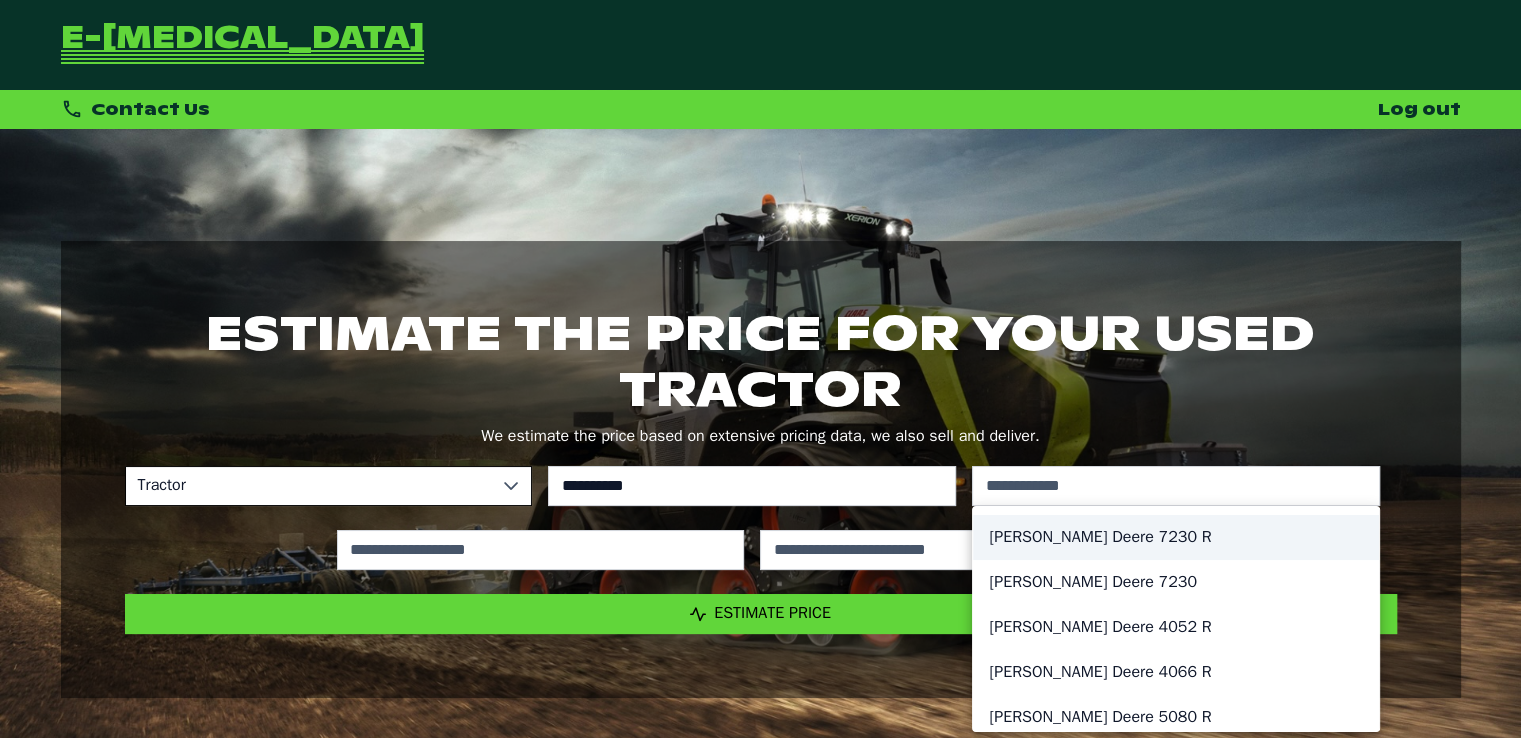 click on "[PERSON_NAME] Deere 7230 R" 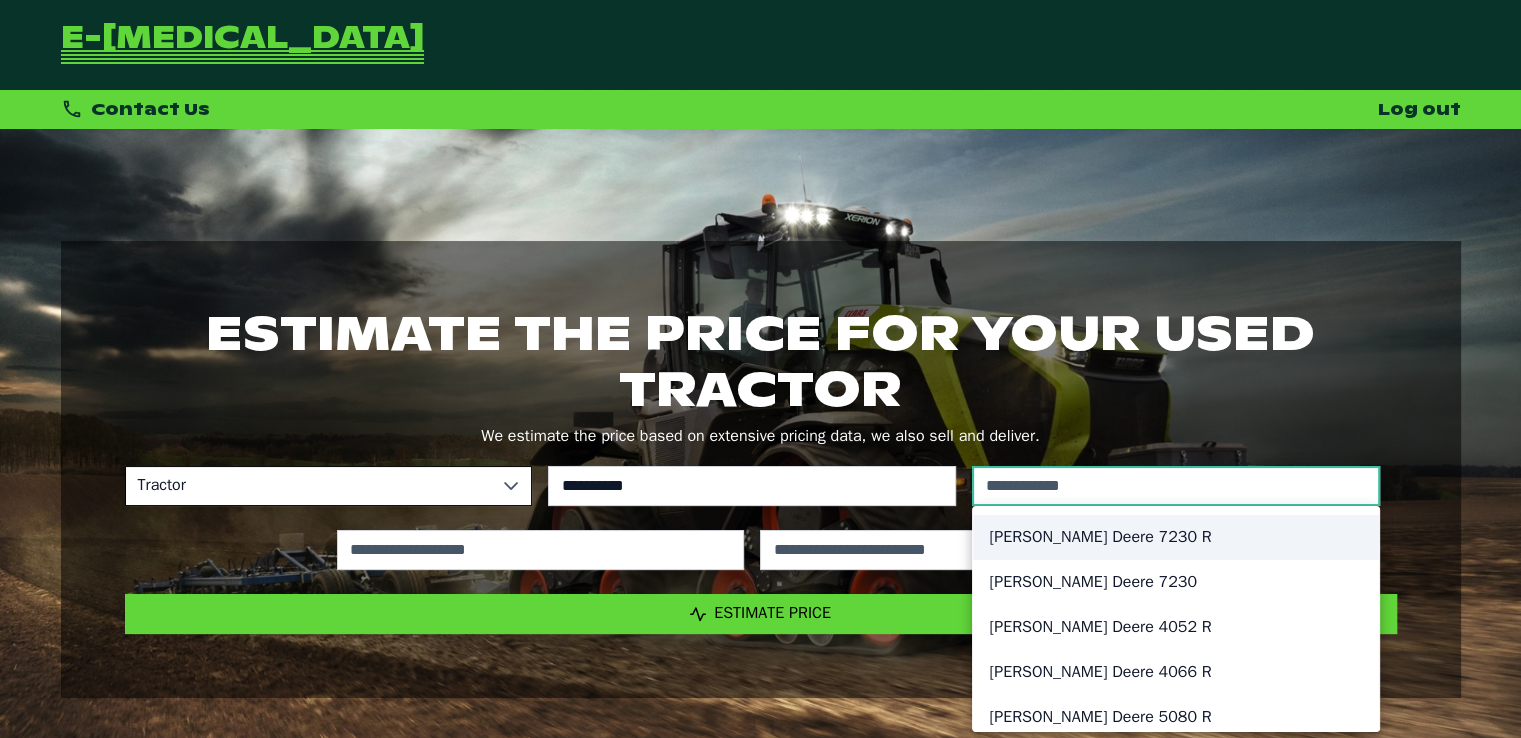 type on "******" 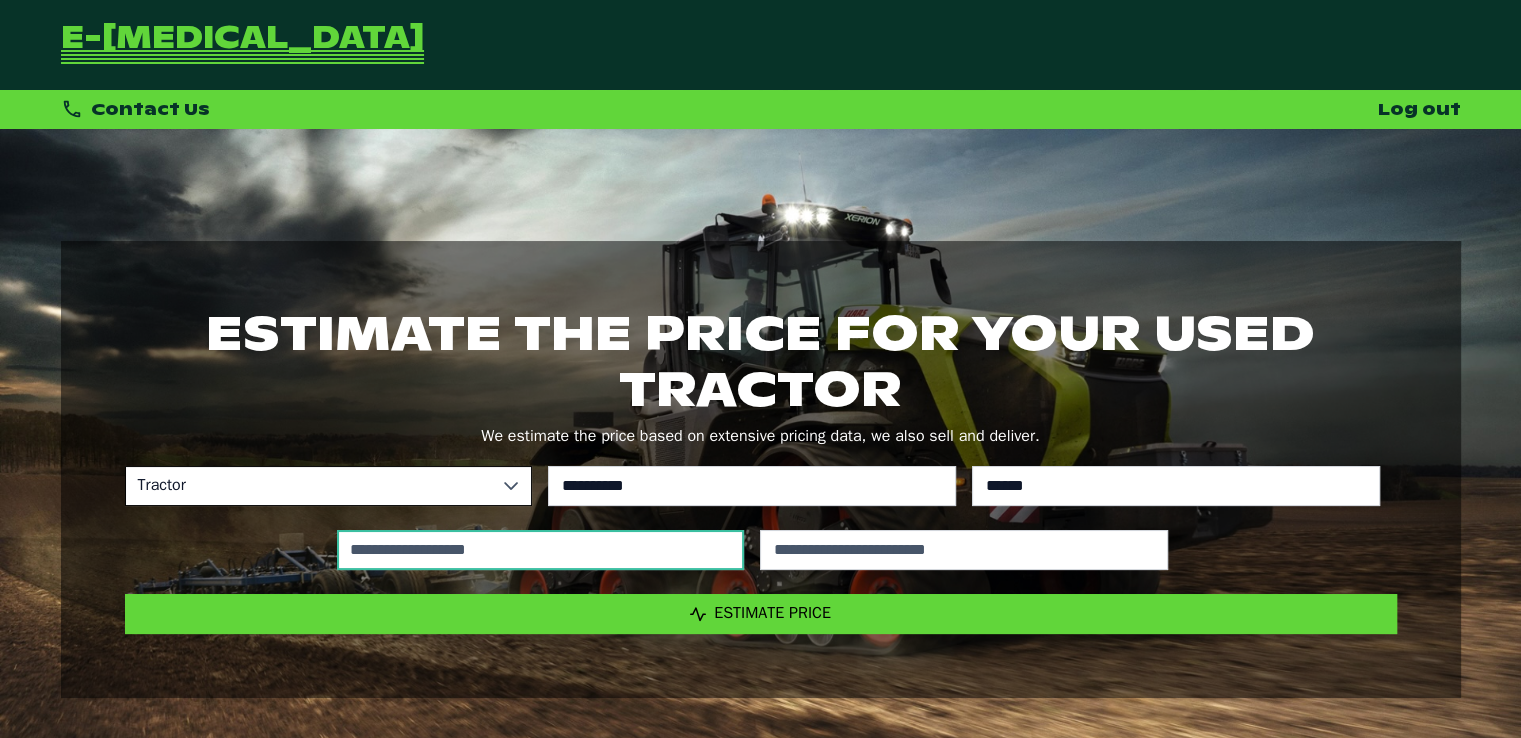 click at bounding box center (541, 550) 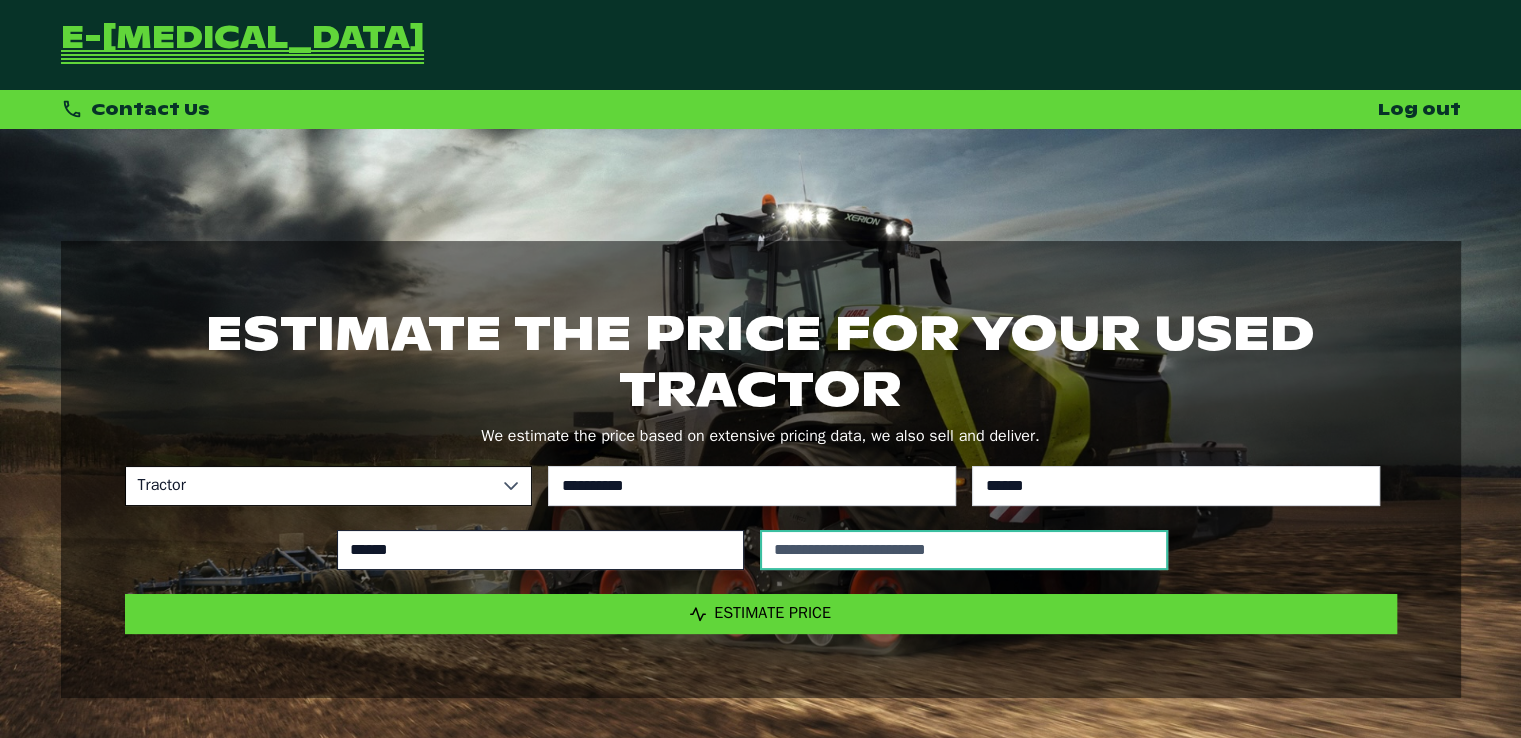 type on "******" 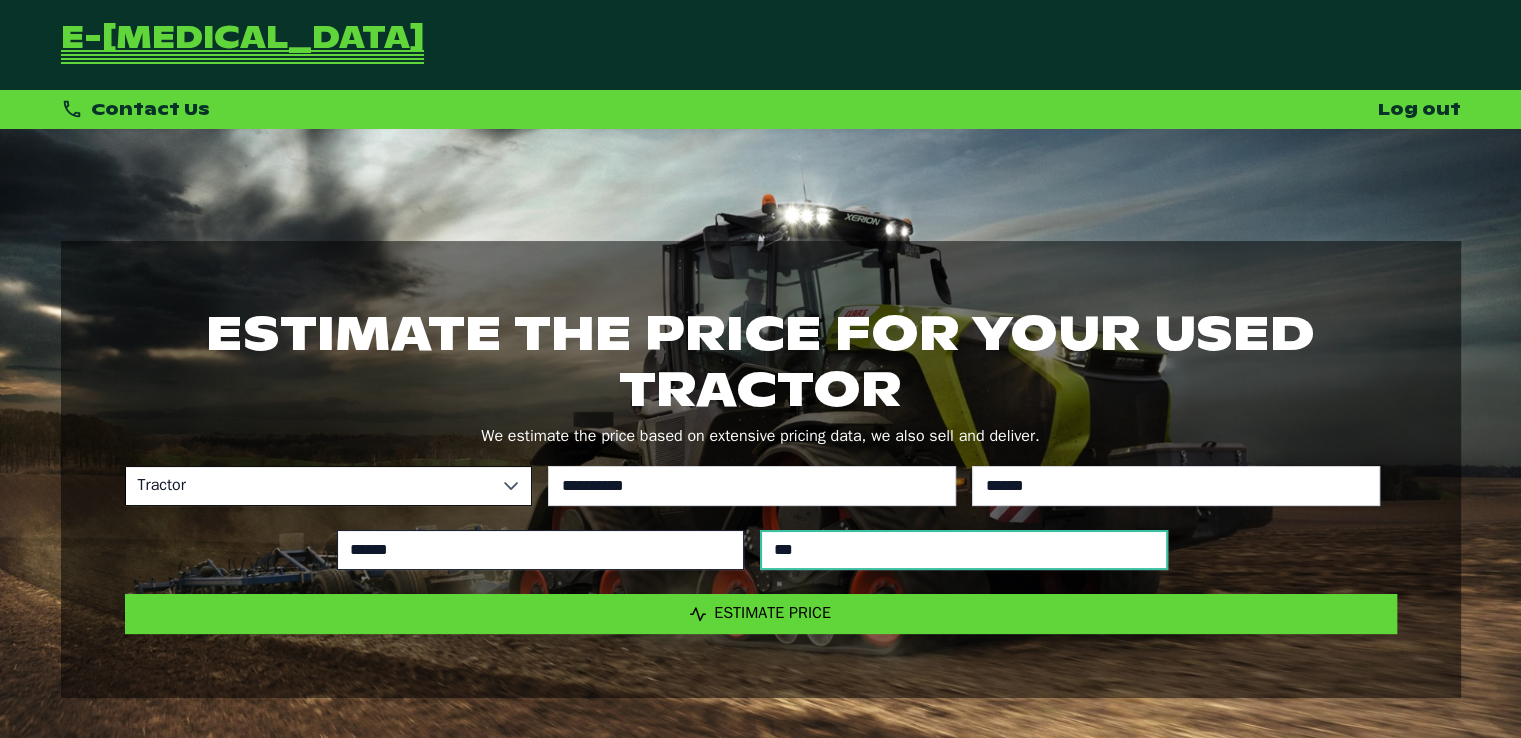 type on "****" 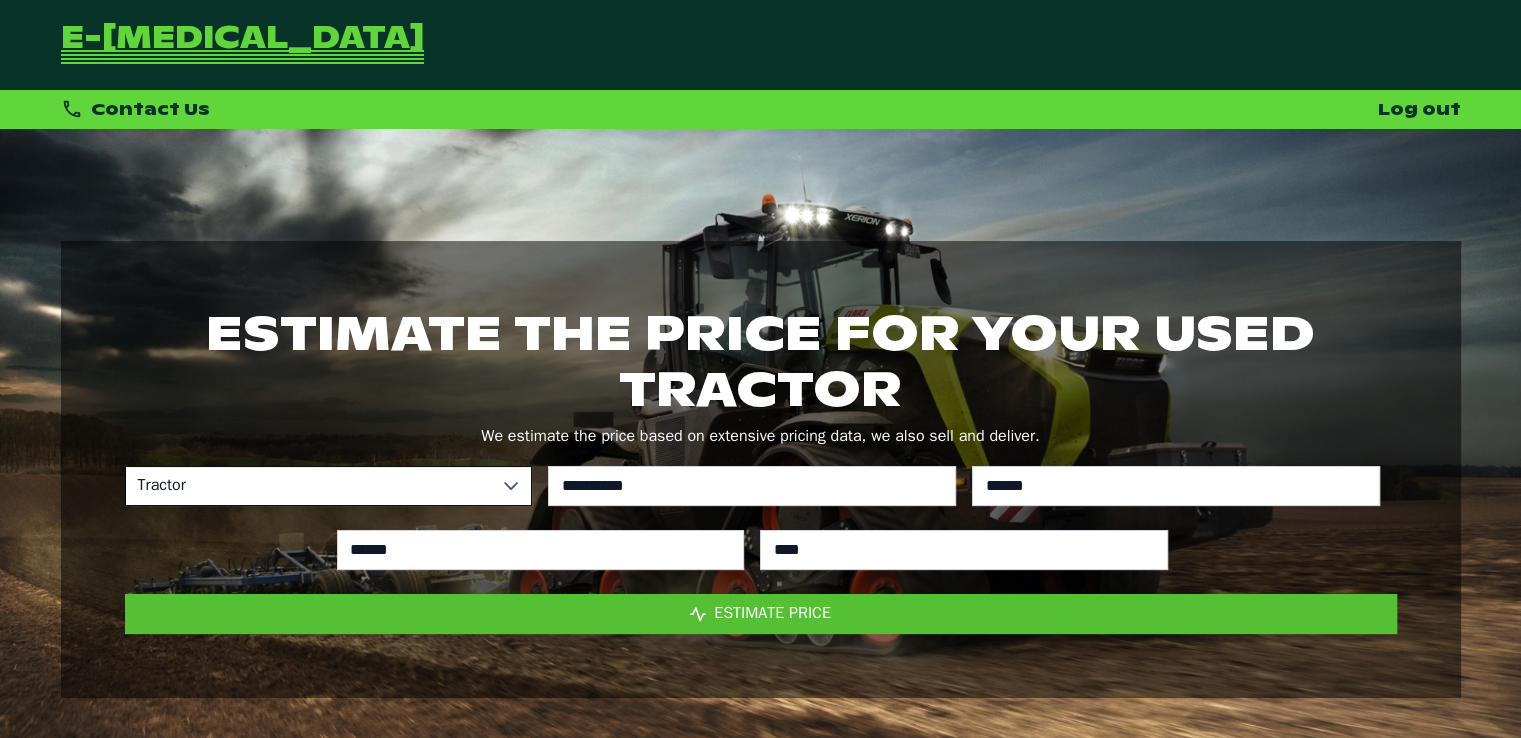 click on "Estimate Price" at bounding box center (761, 614) 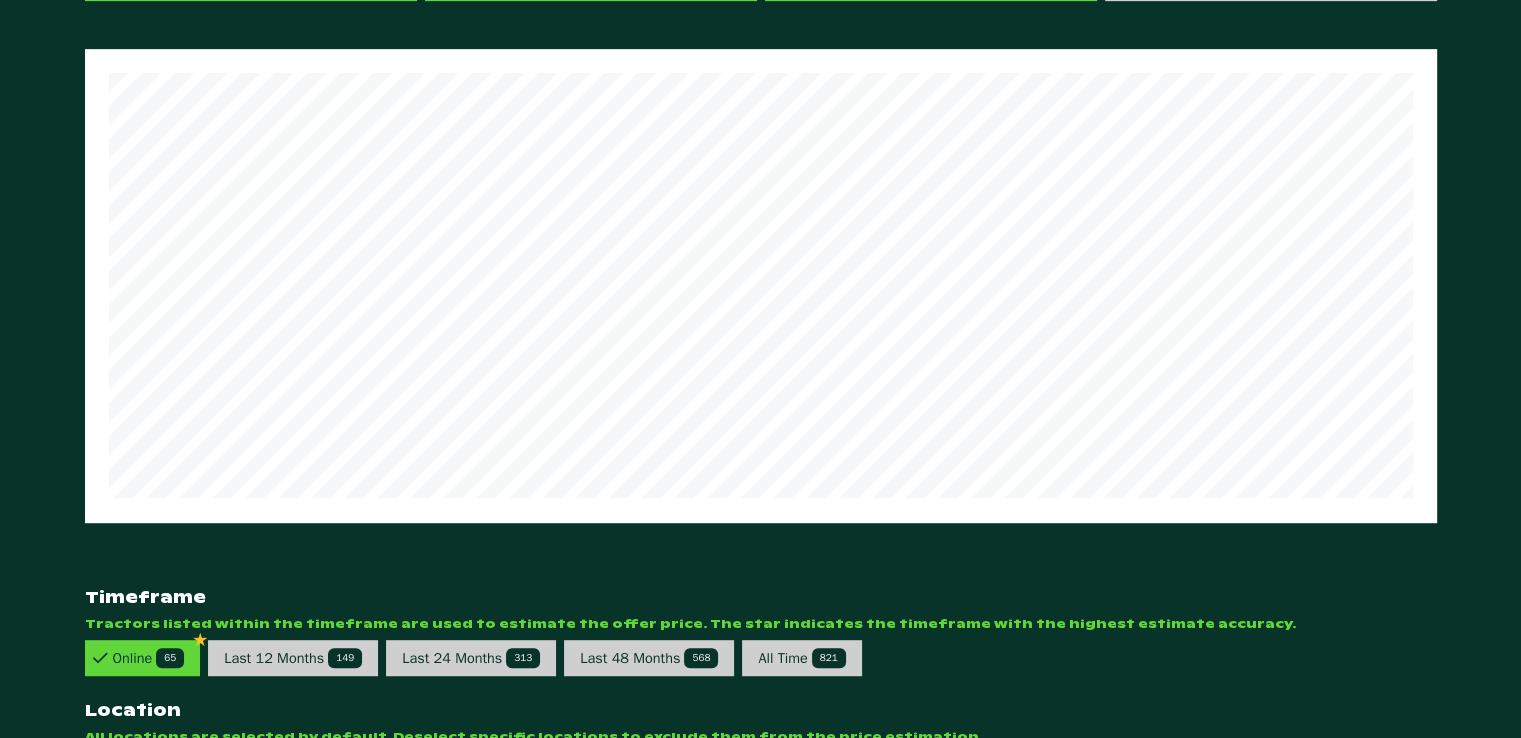 scroll, scrollTop: 1026, scrollLeft: 0, axis: vertical 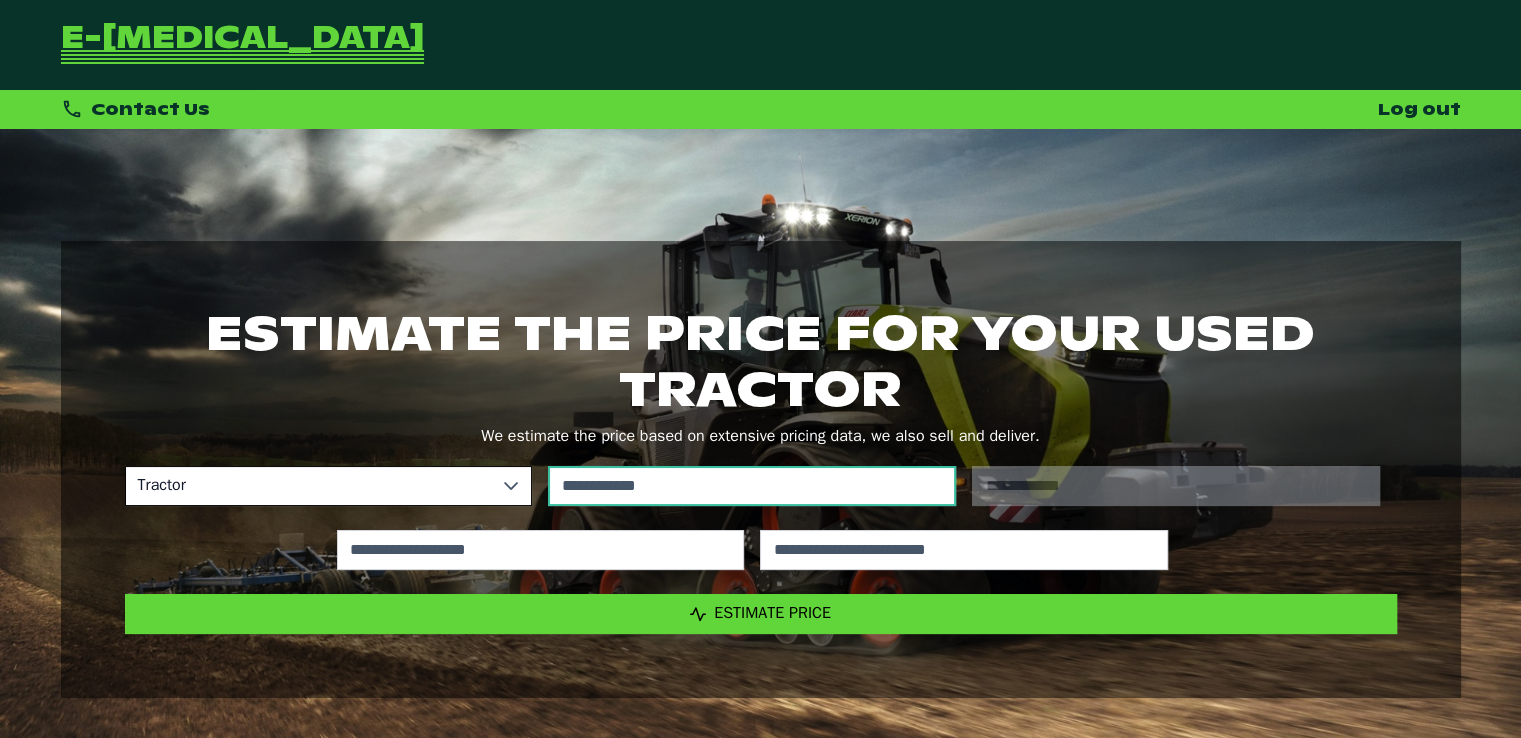 click at bounding box center (752, 486) 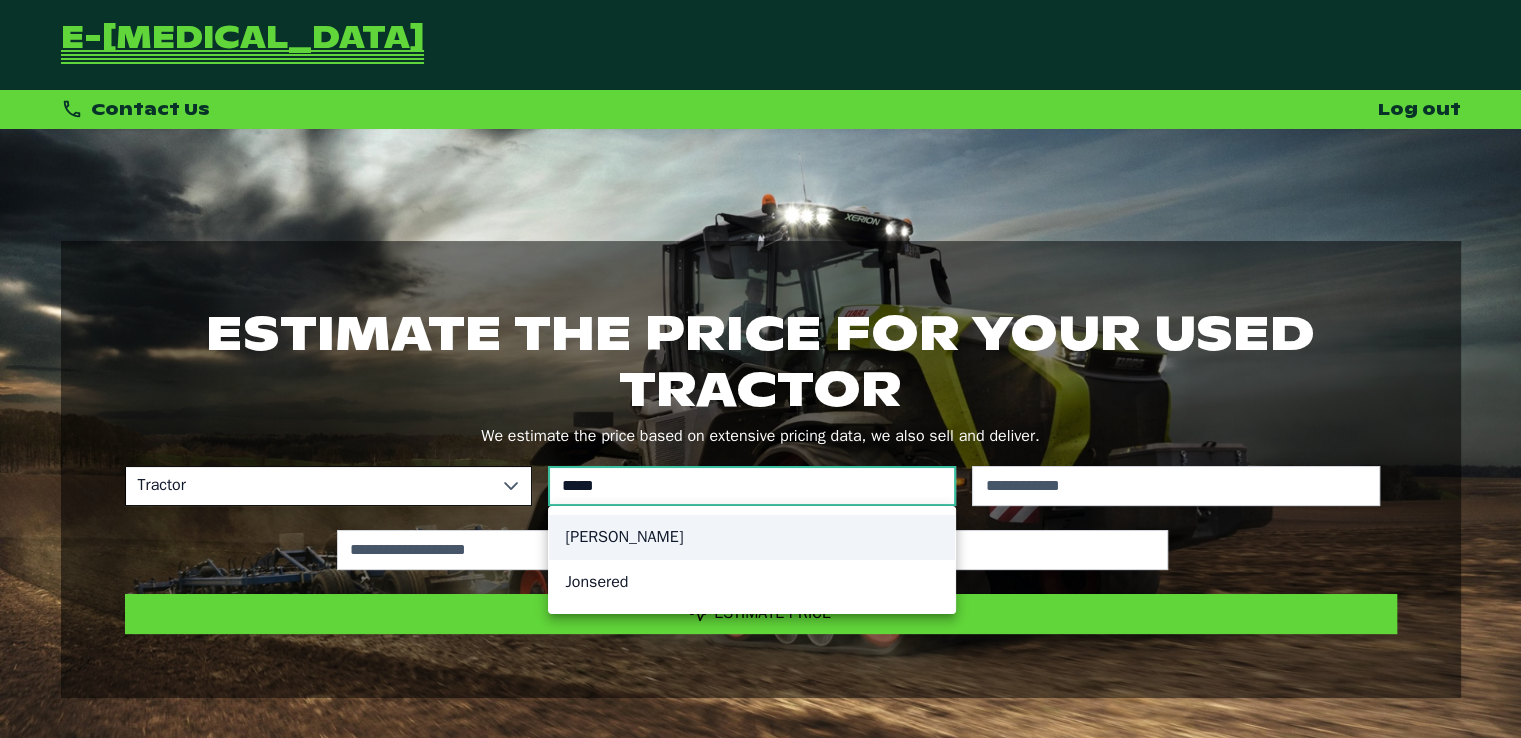 type on "****" 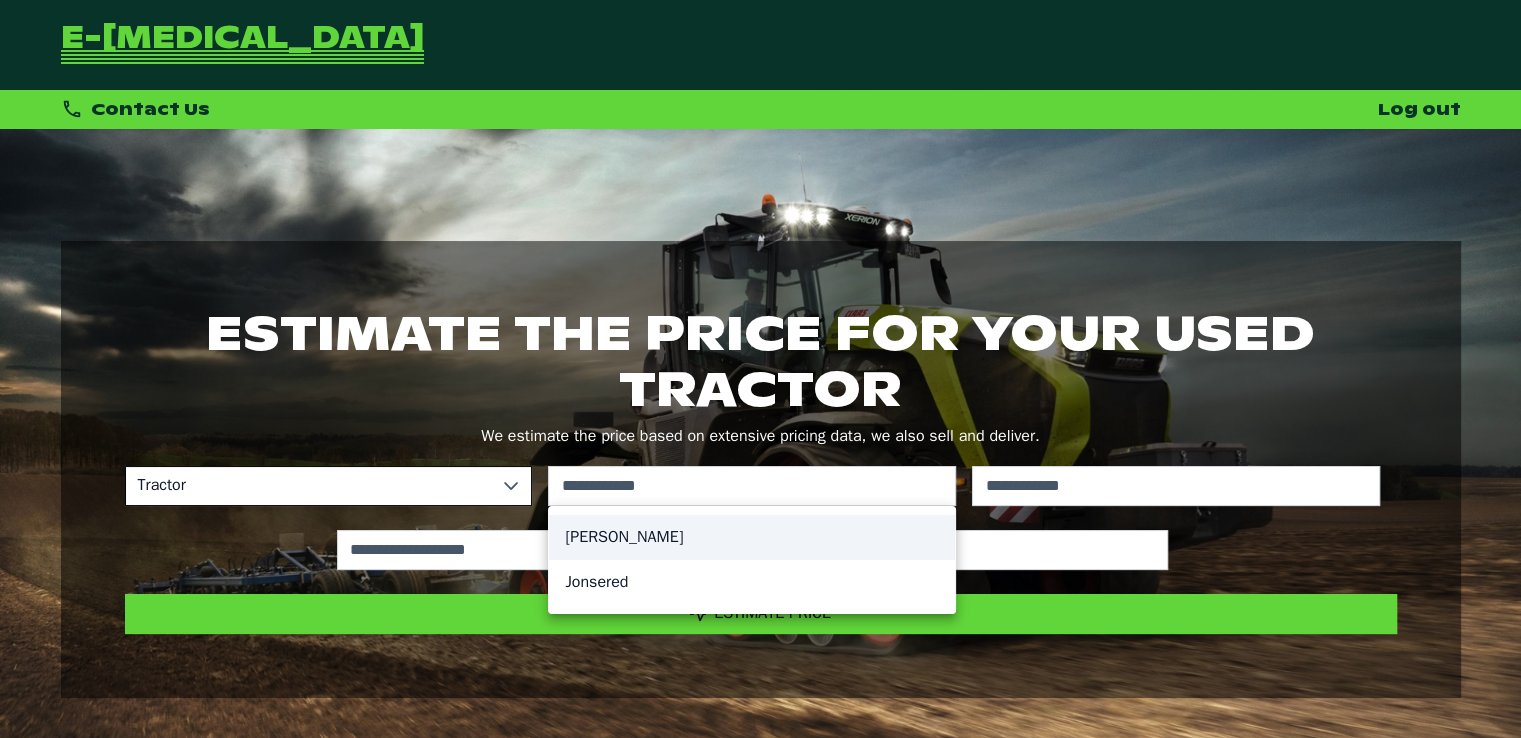 click on "[PERSON_NAME]" 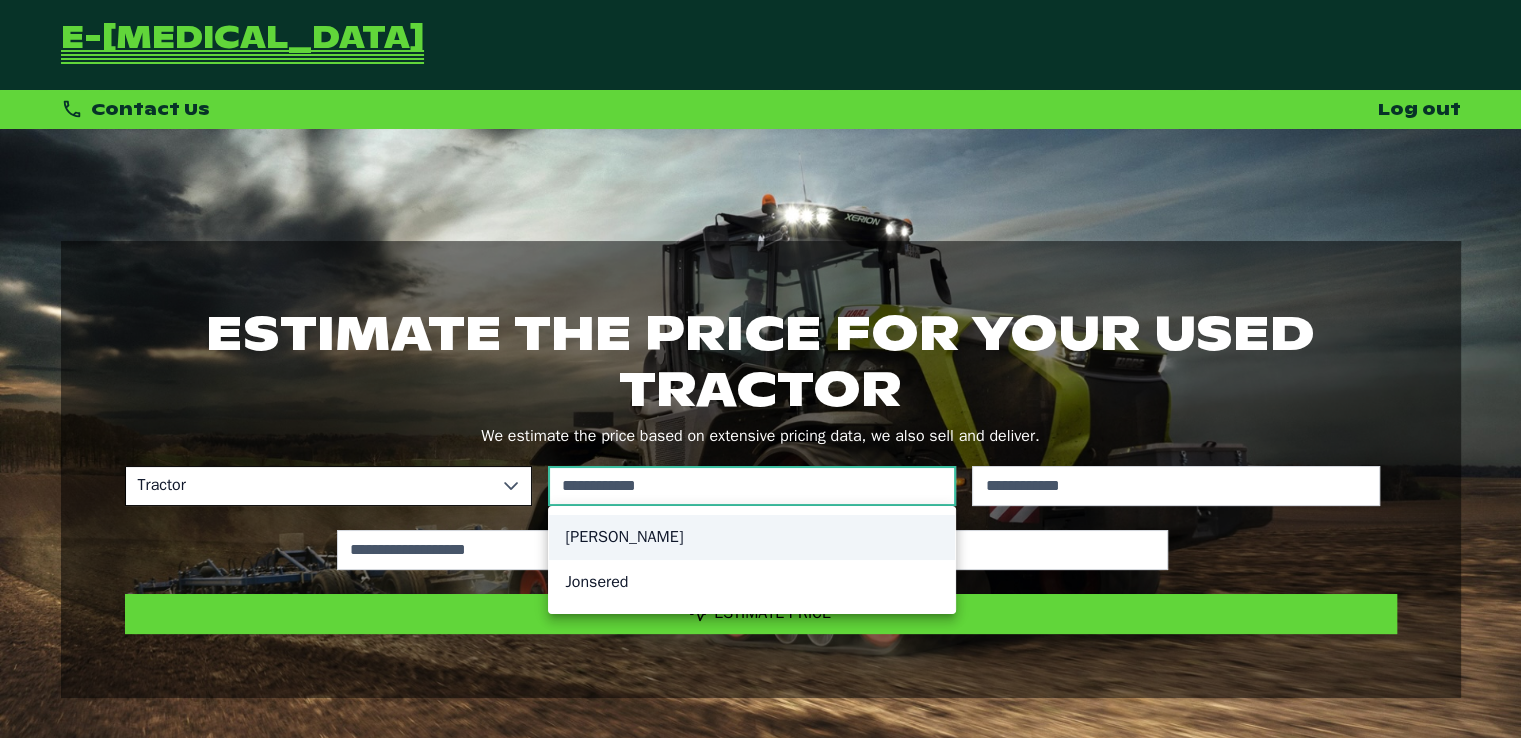 type on "**********" 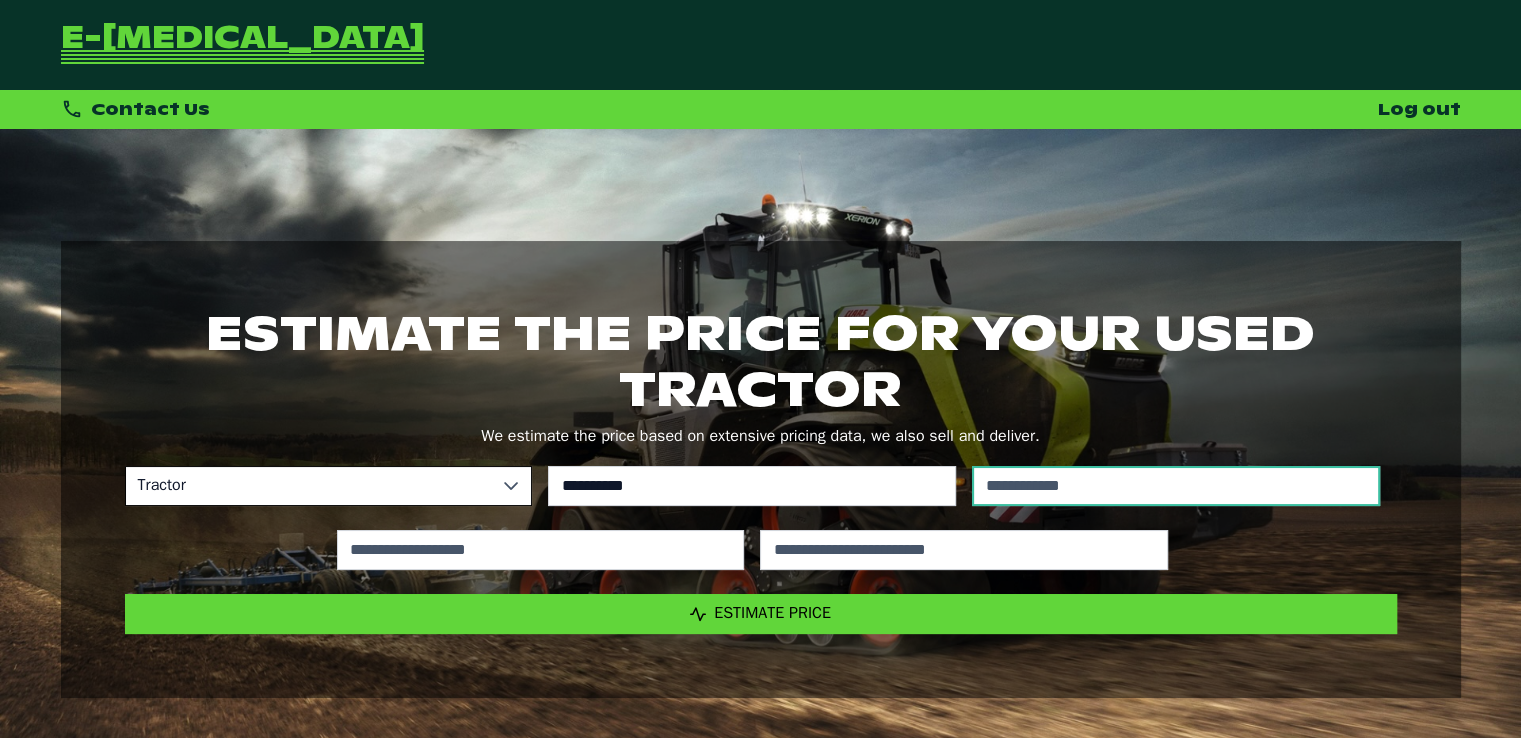 click at bounding box center (1176, 486) 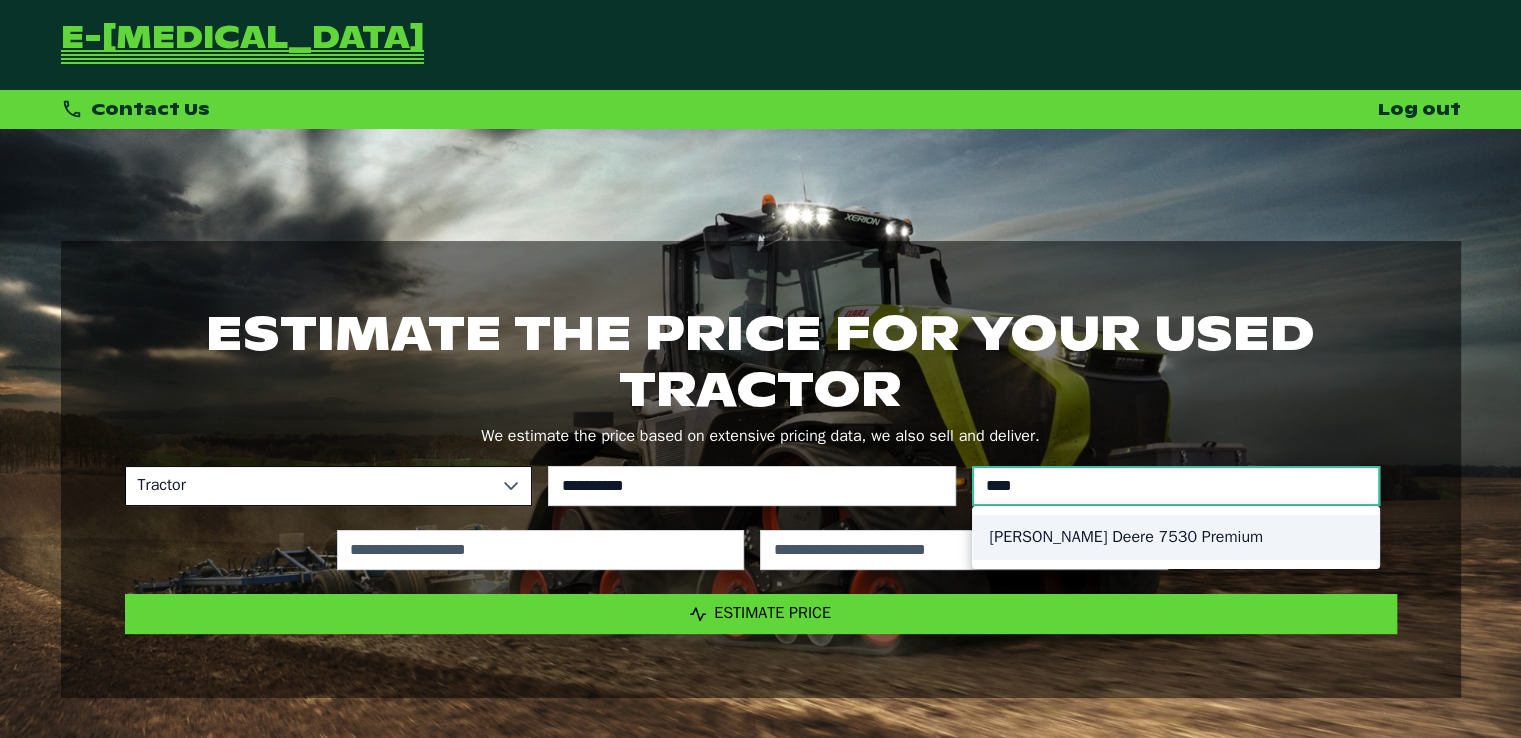 type on "****" 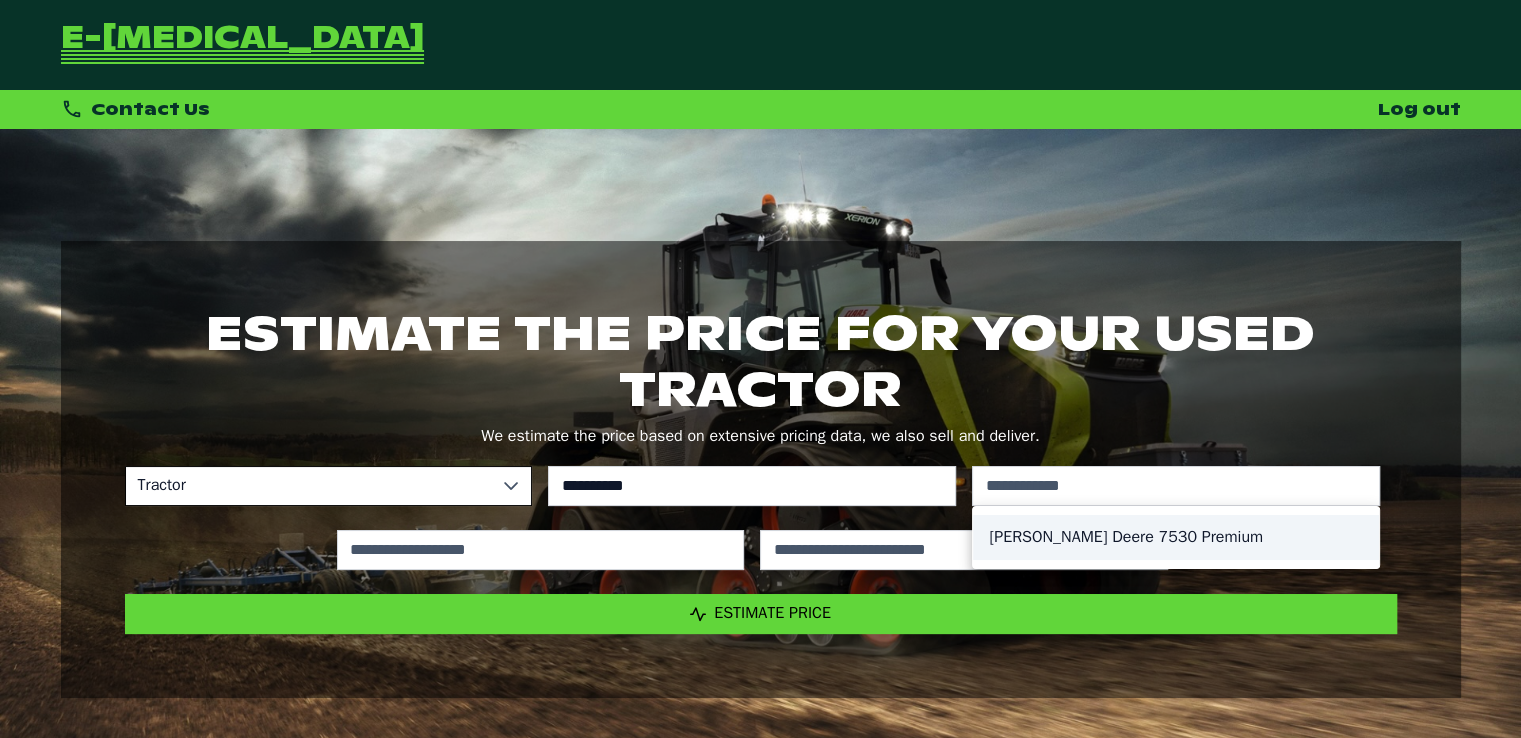 click on "[PERSON_NAME] Deere 7530 Premium" 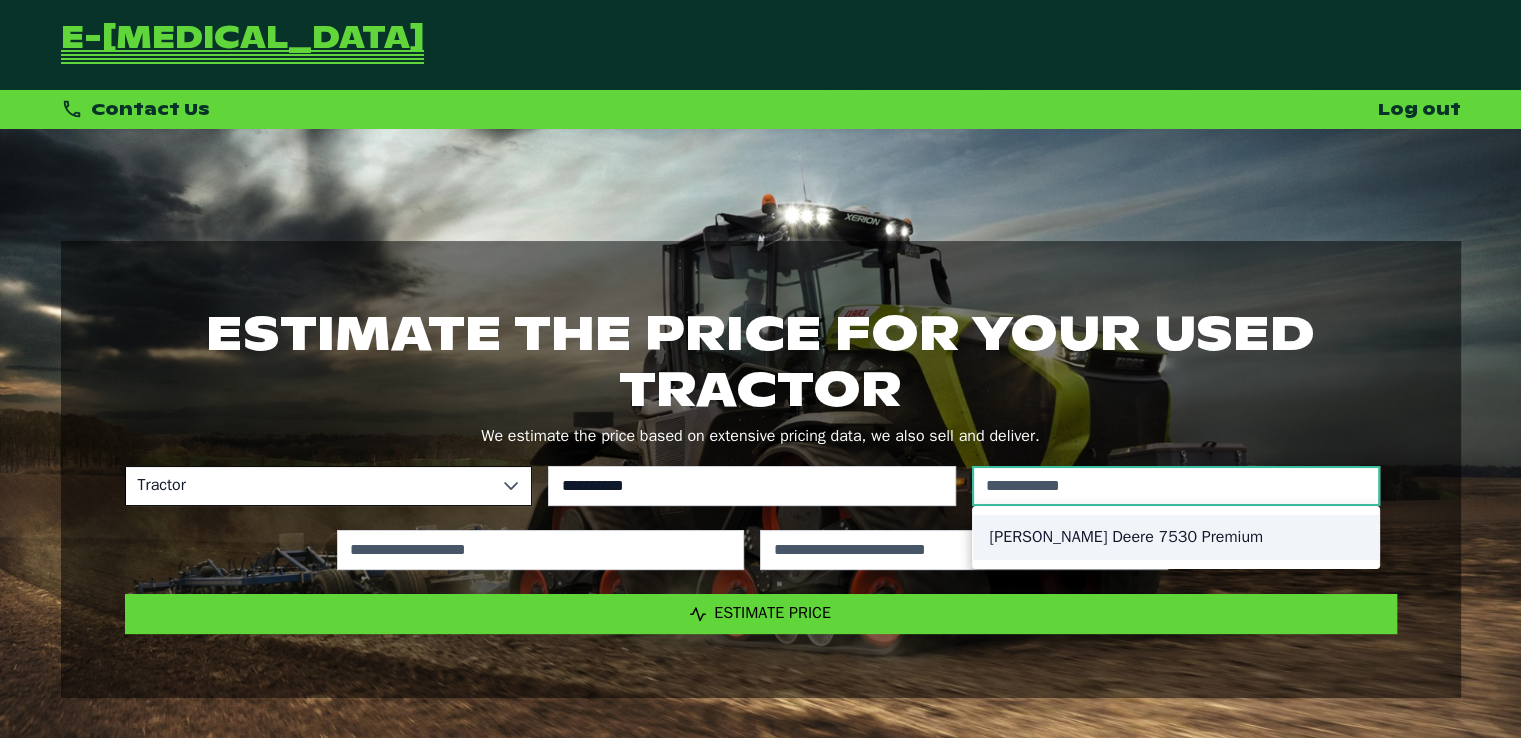 type on "**********" 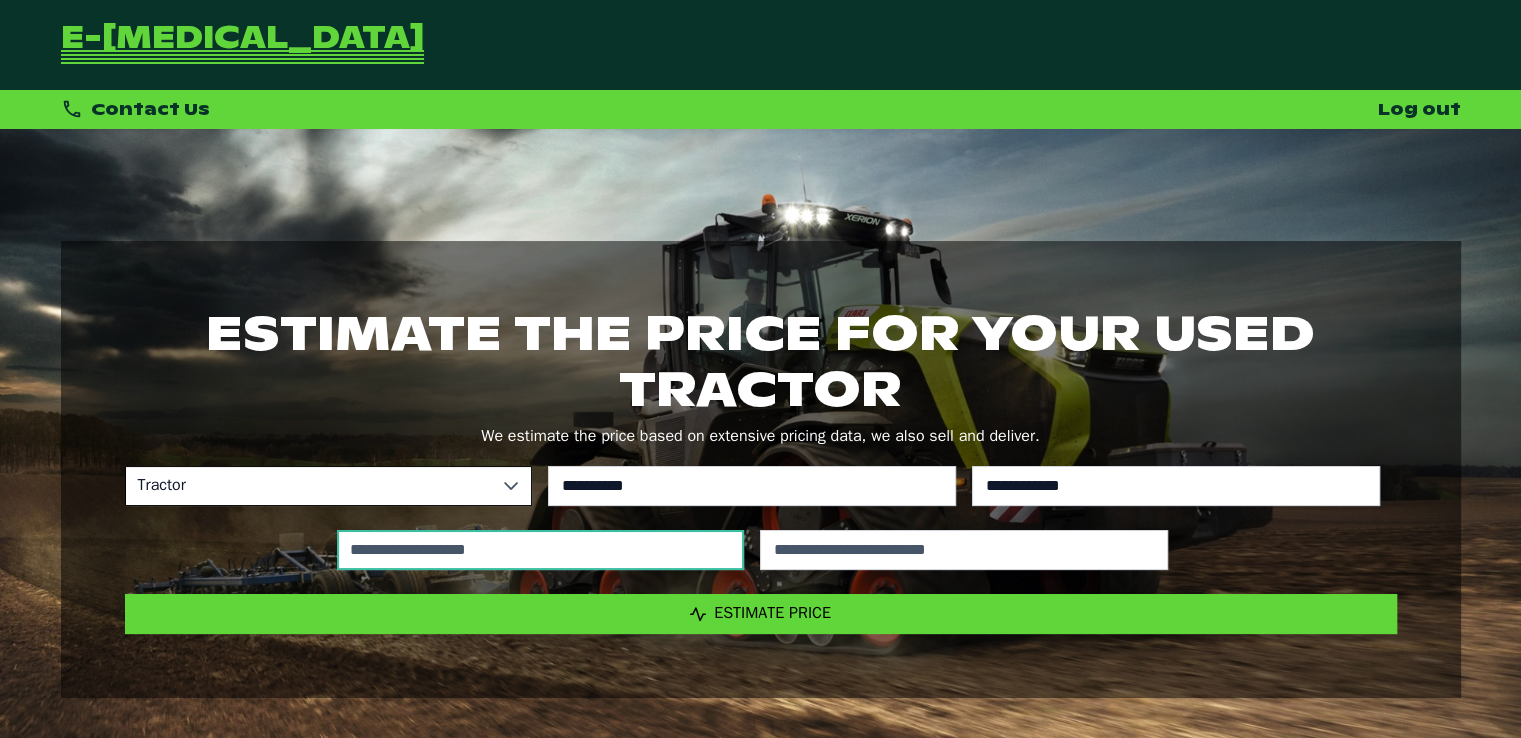 click at bounding box center [541, 550] 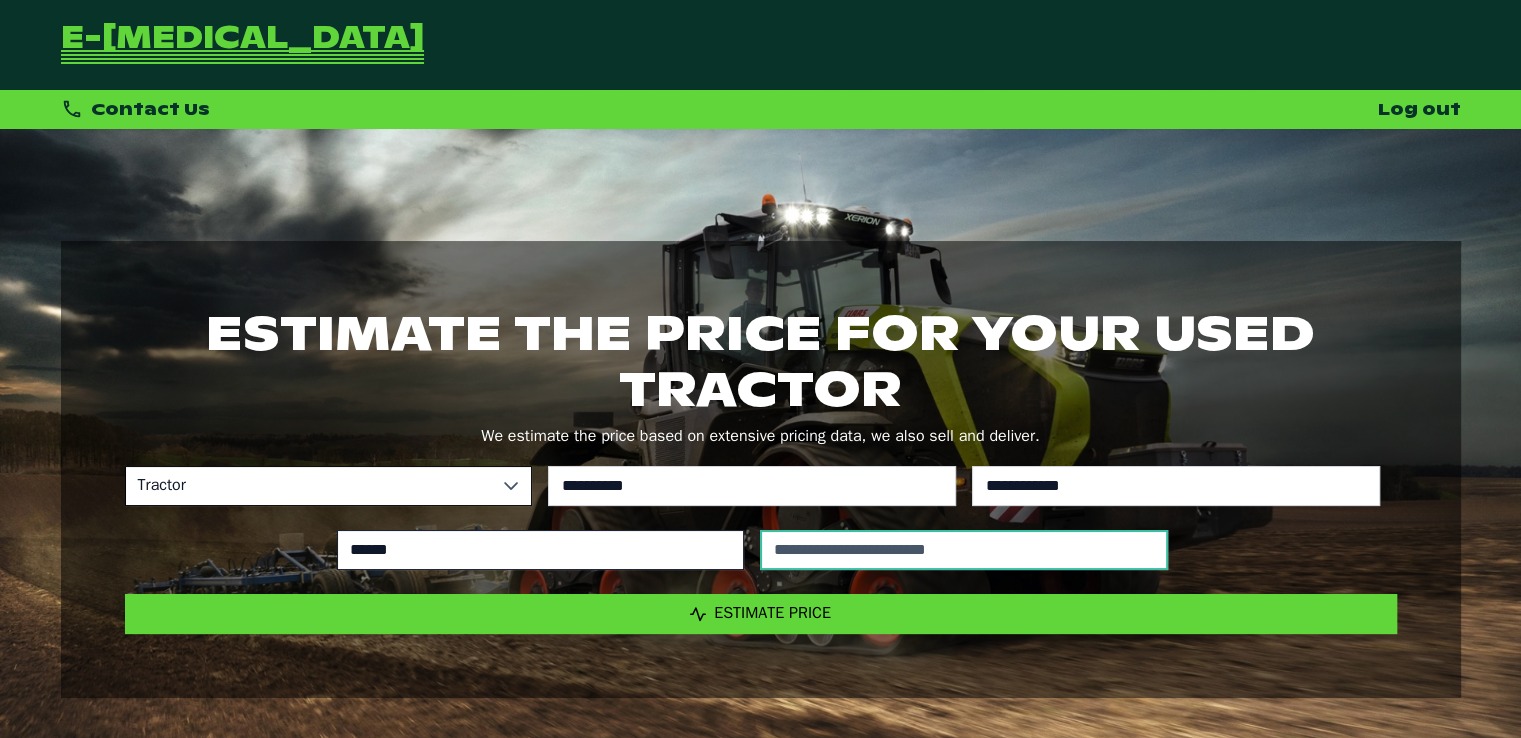 type on "******" 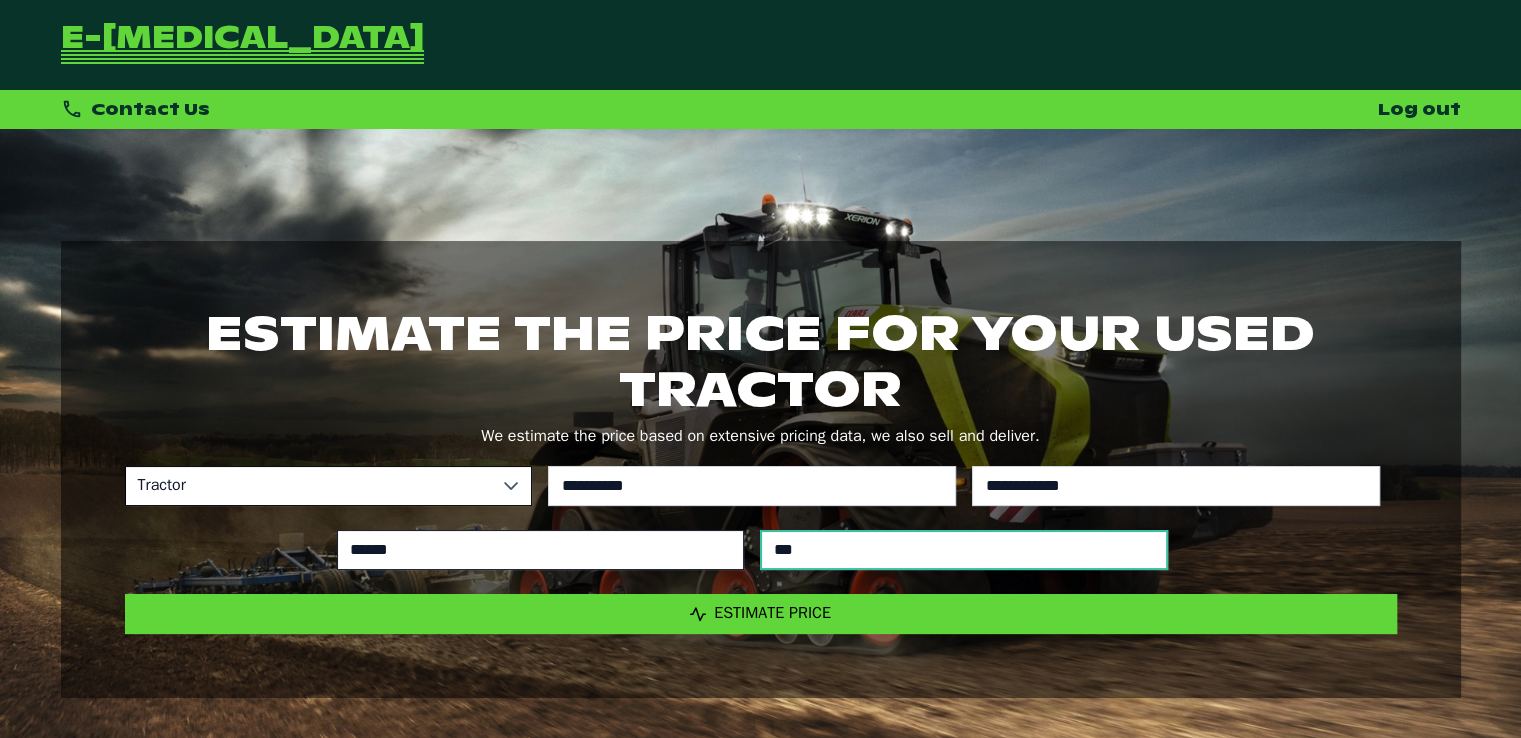 type on "****" 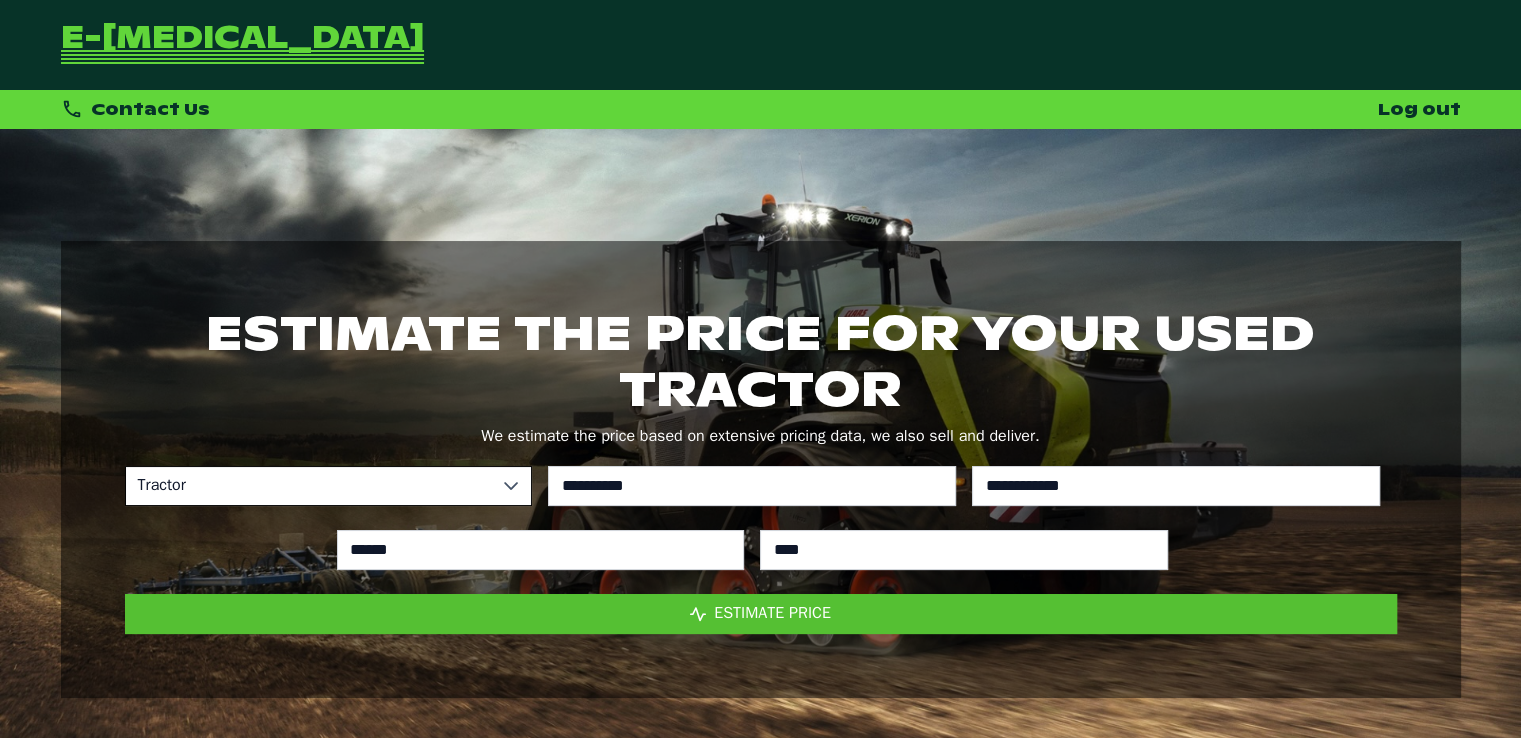 click on "Estimate Price" at bounding box center [761, 614] 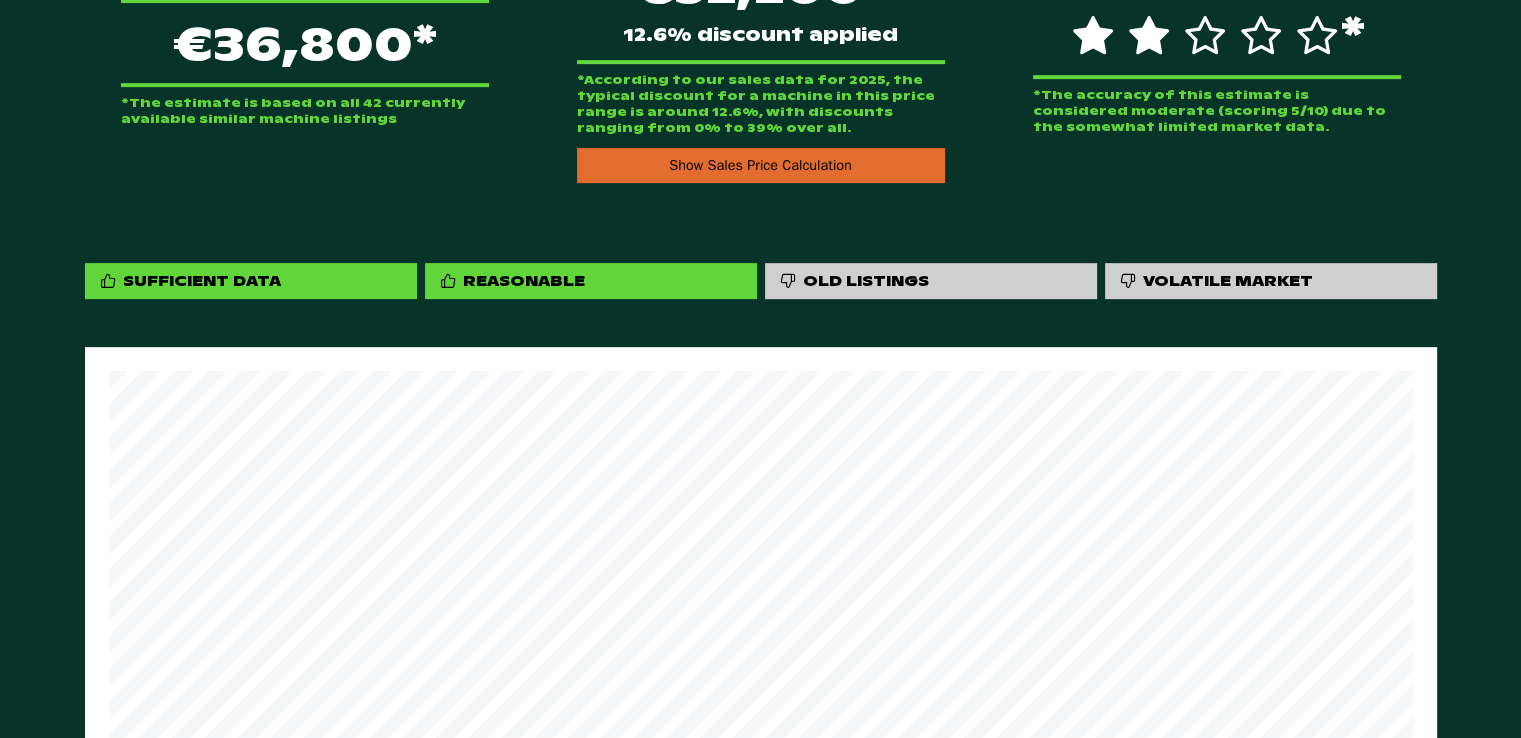 scroll, scrollTop: 900, scrollLeft: 0, axis: vertical 